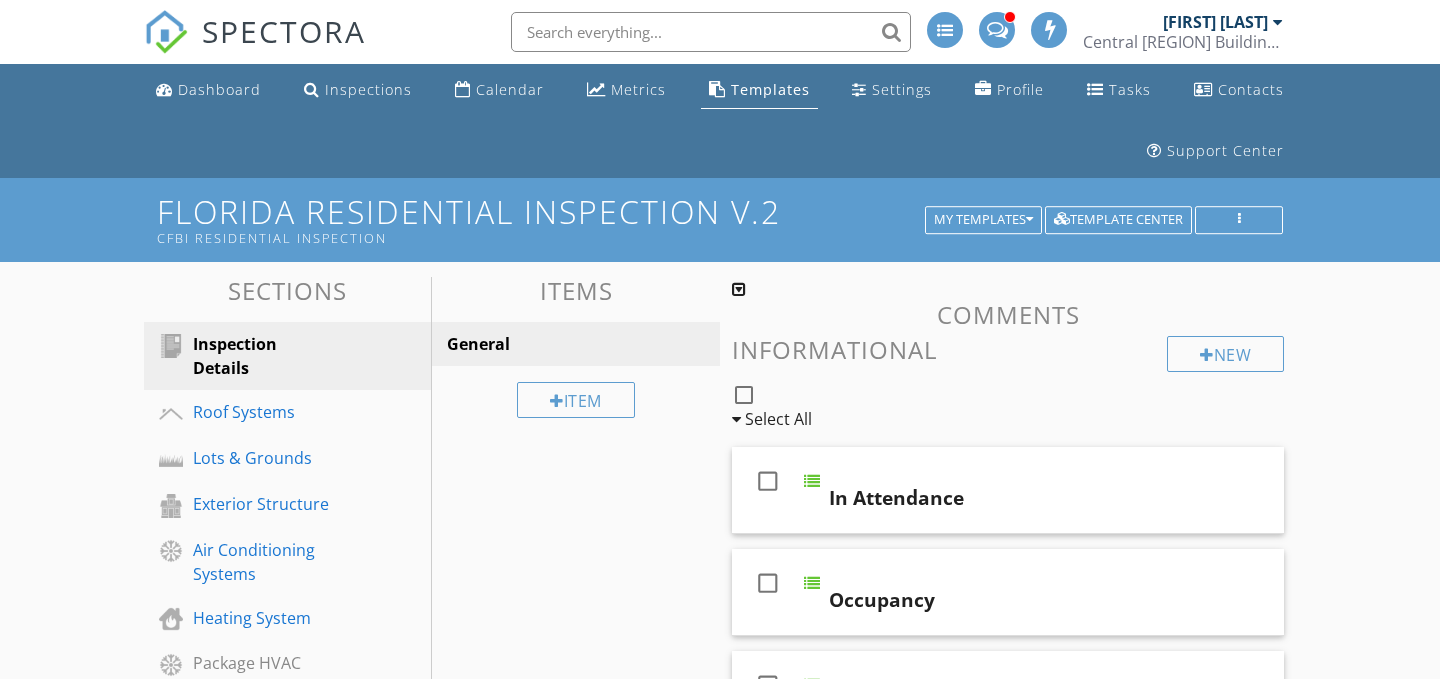 scroll, scrollTop: 0, scrollLeft: 0, axis: both 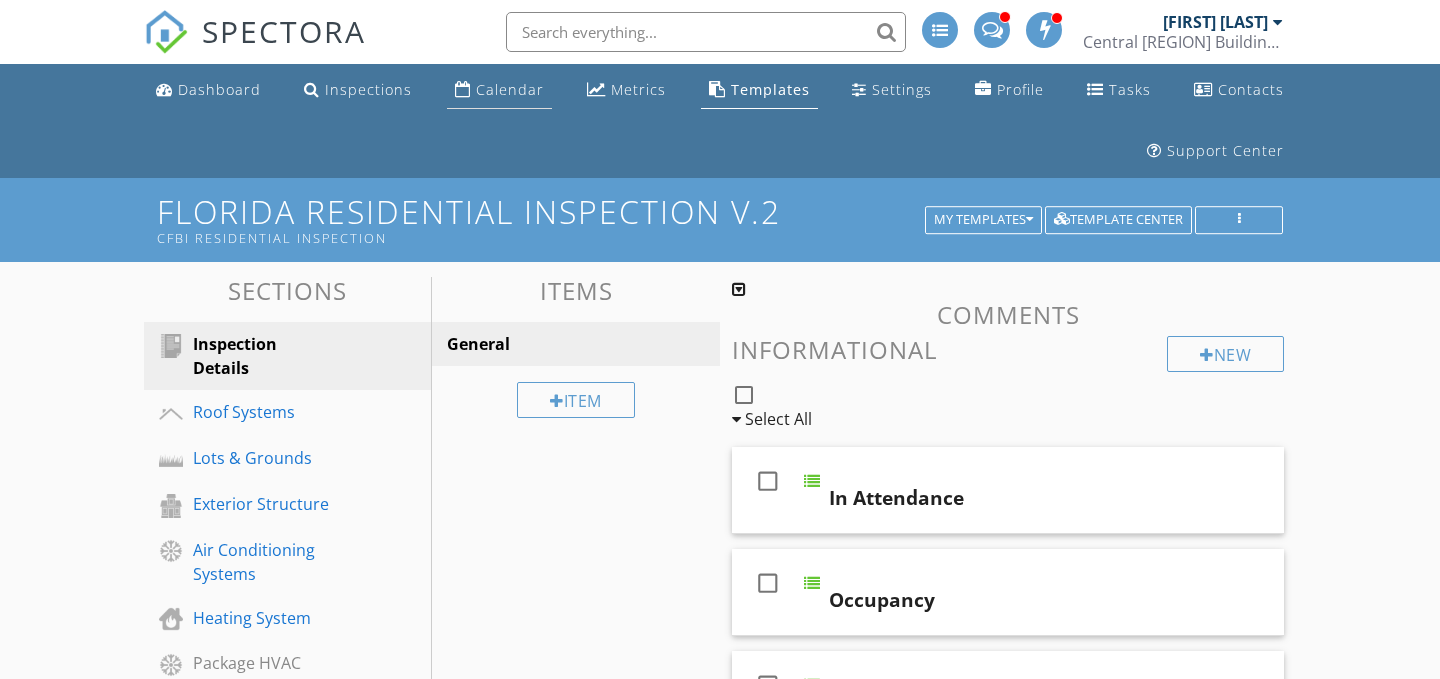 click on "Calendar" at bounding box center [510, 89] 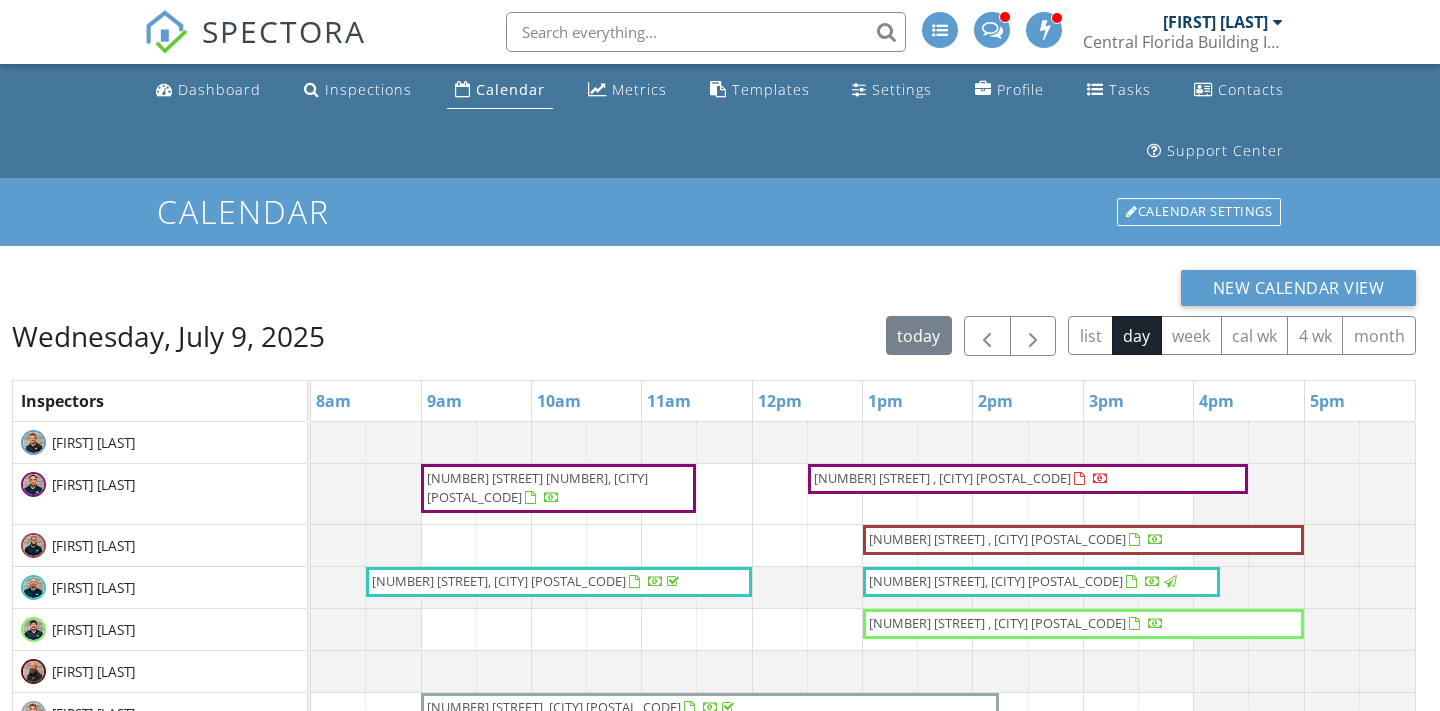 scroll, scrollTop: 0, scrollLeft: 0, axis: both 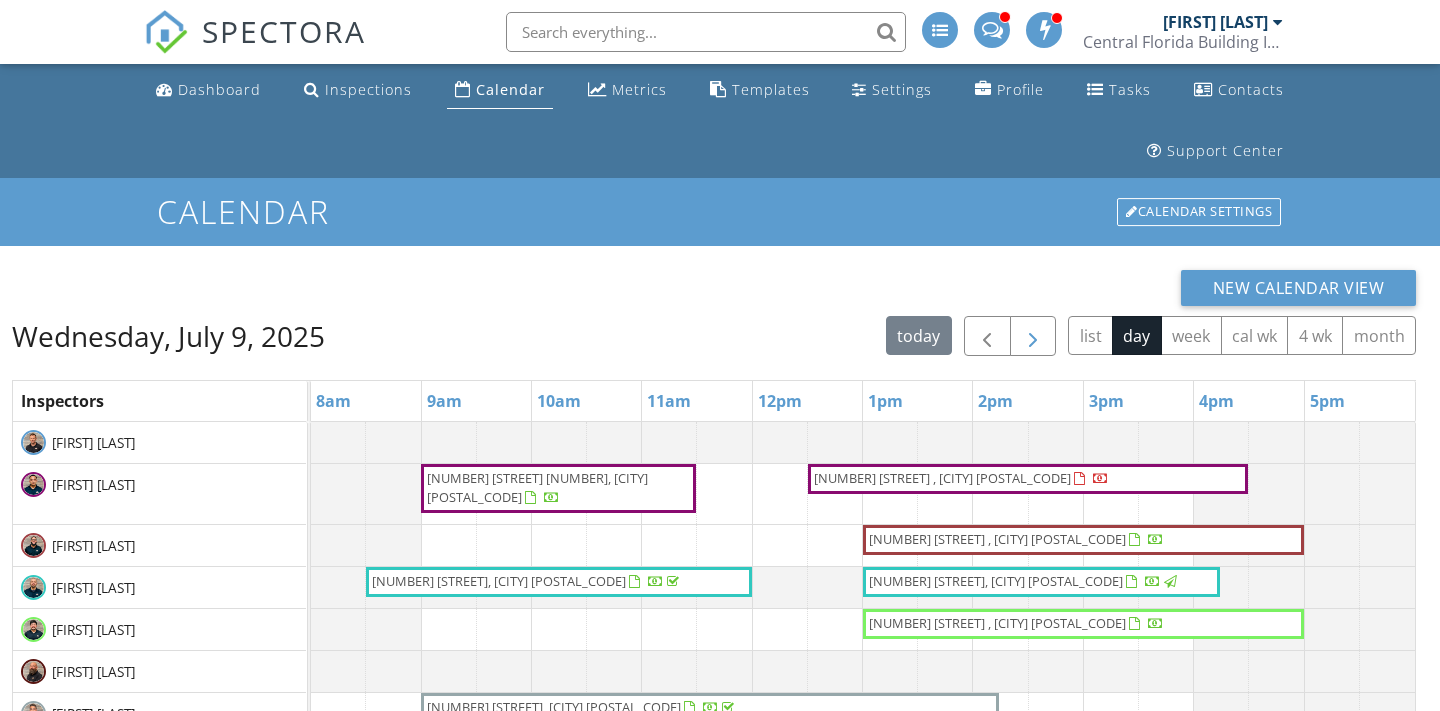click at bounding box center (1033, 337) 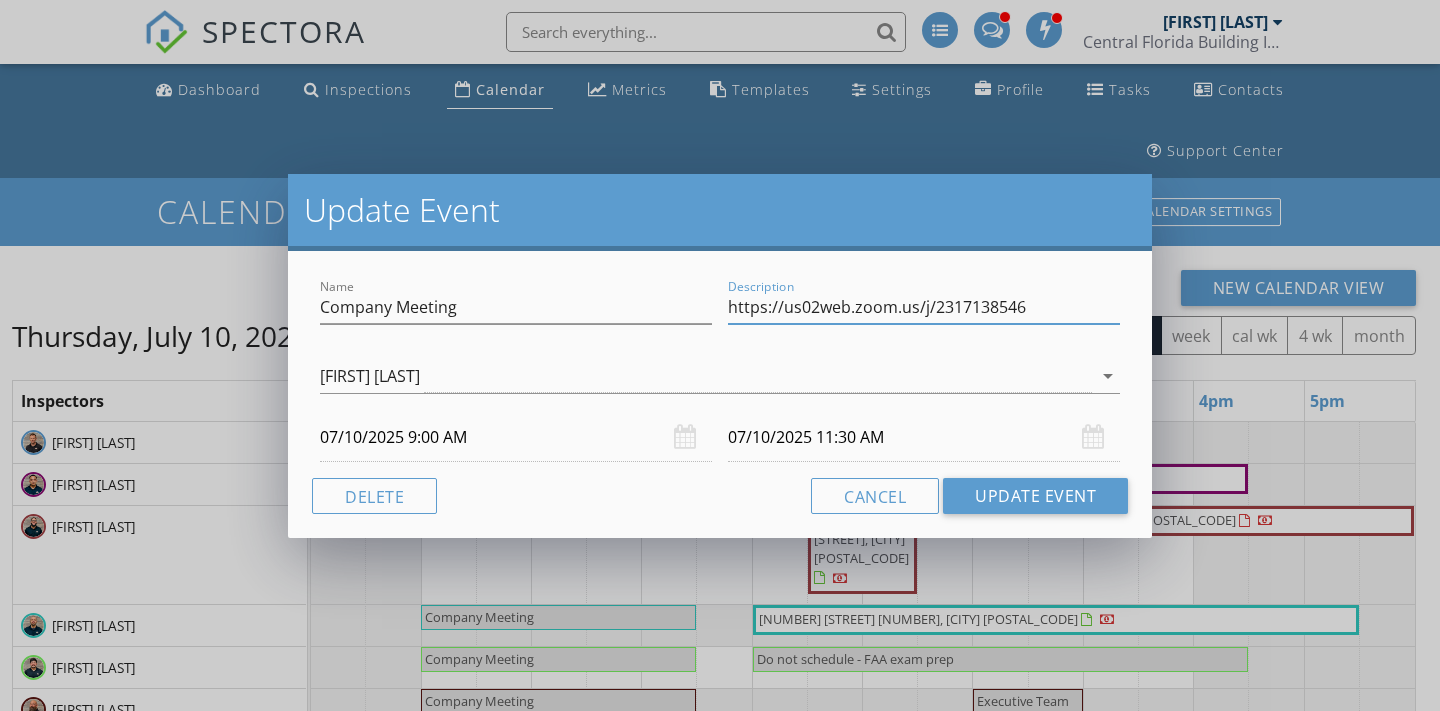 click on "https://us02web.zoom.us/j/2317138546" at bounding box center (924, 307) 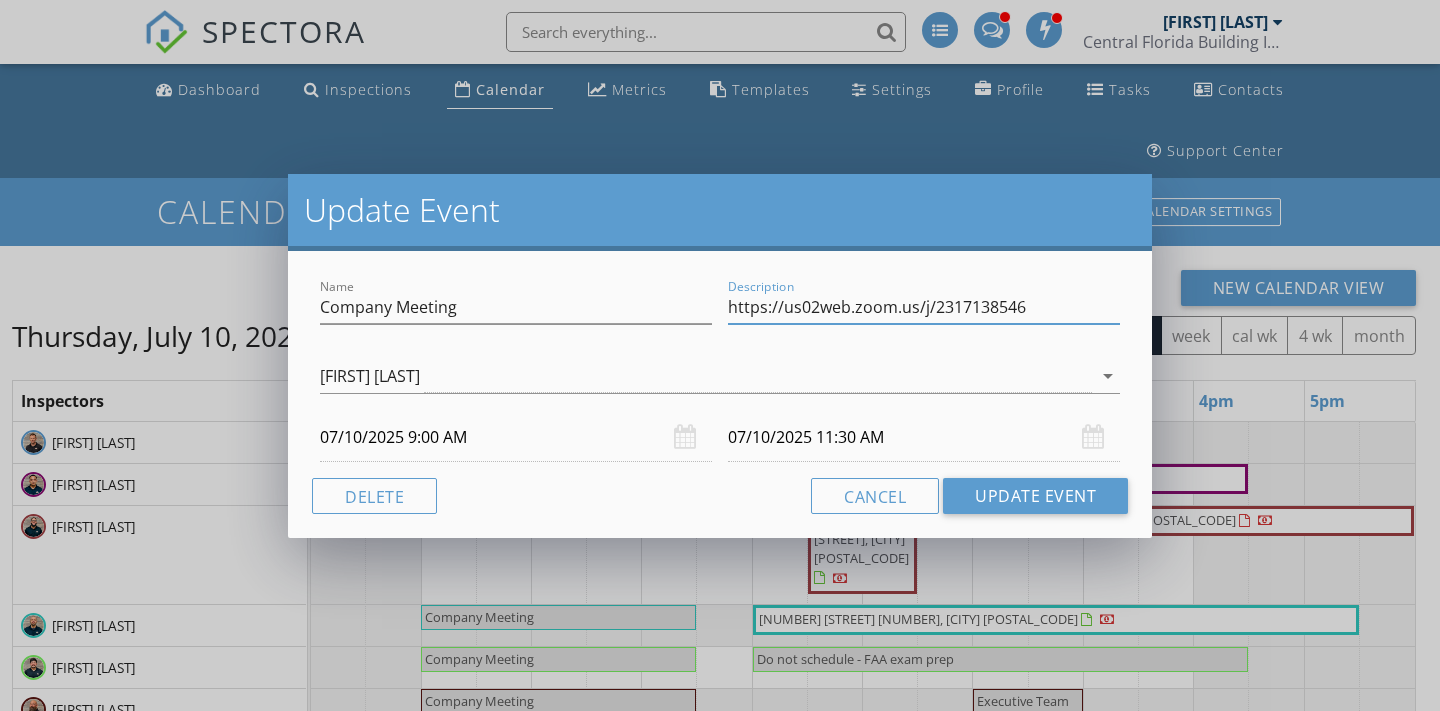 paste on "6web.zoom.us/j/81781635268?pwd=aB1OJNepdmR4XoGniyVlJL5y1M5C13.1" 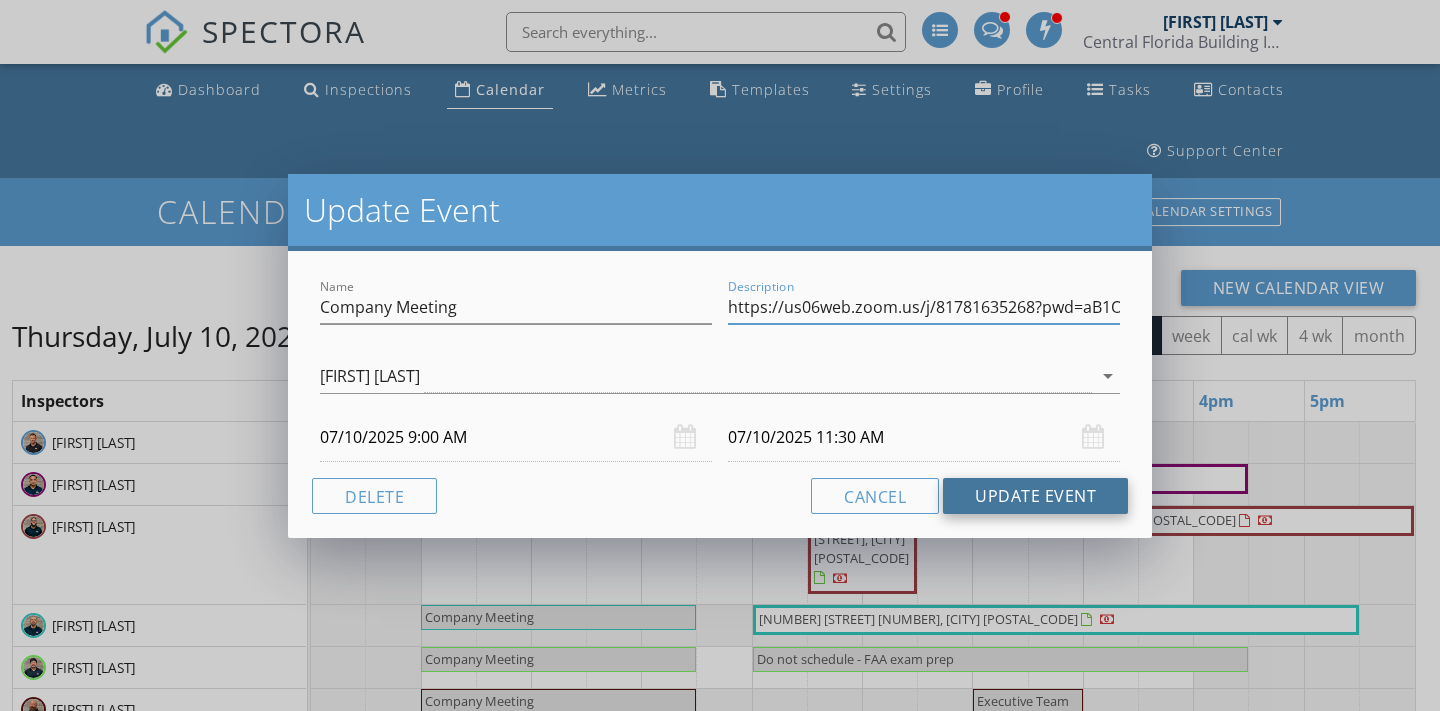 type on "https://us06web.zoom.us/j/81781635268?pwd=aB1OJNepdmR4XoGniyVlJL5y1M5C13.1" 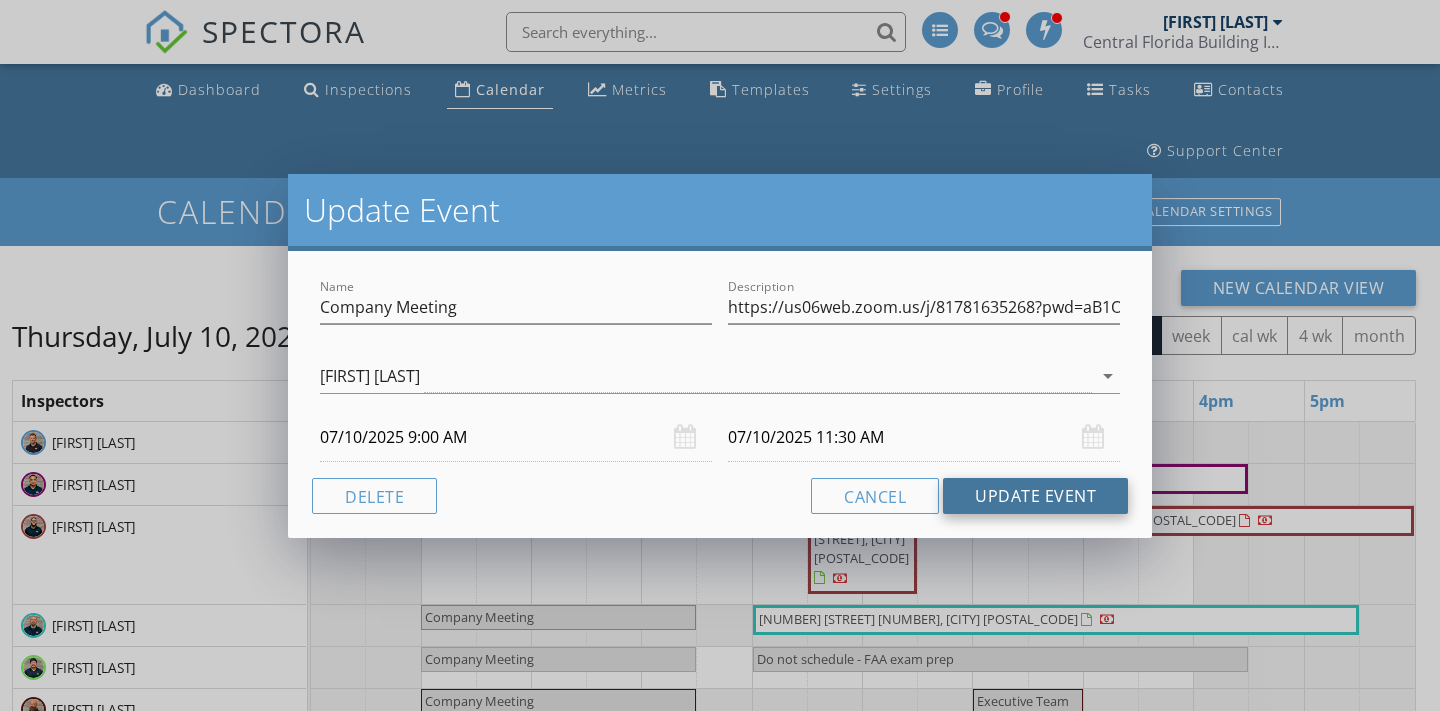 click on "Update Event" at bounding box center (1035, 496) 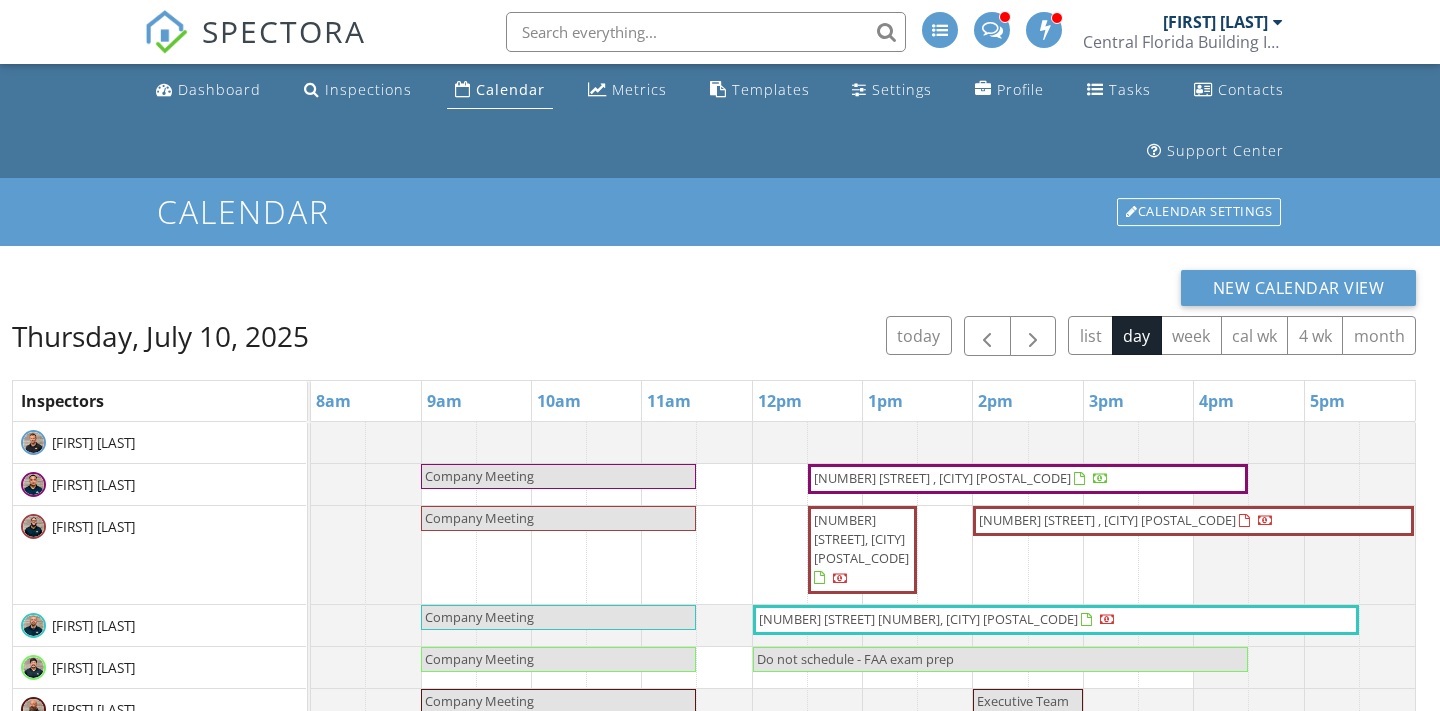 click on "Company Meeting" at bounding box center [558, 476] 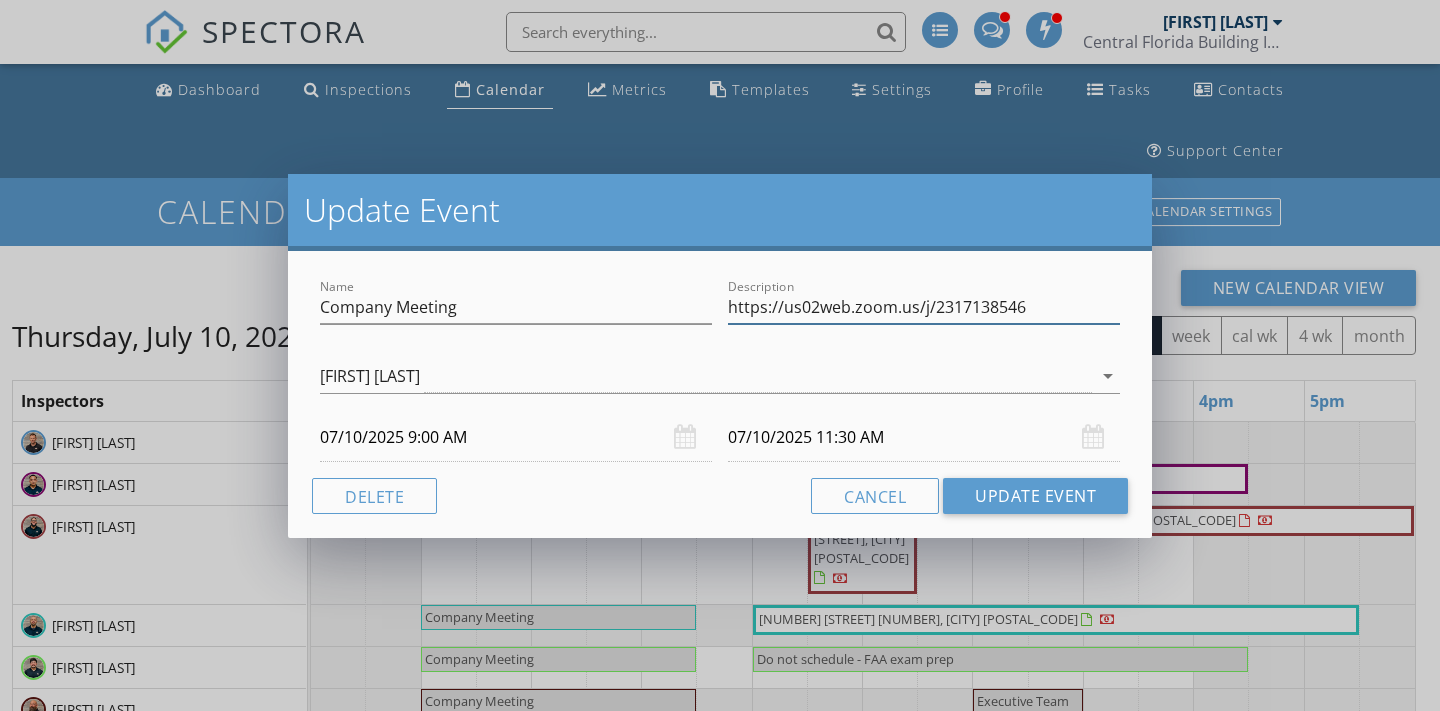 click on "https://us02web.zoom.us/j/2317138546" at bounding box center (924, 307) 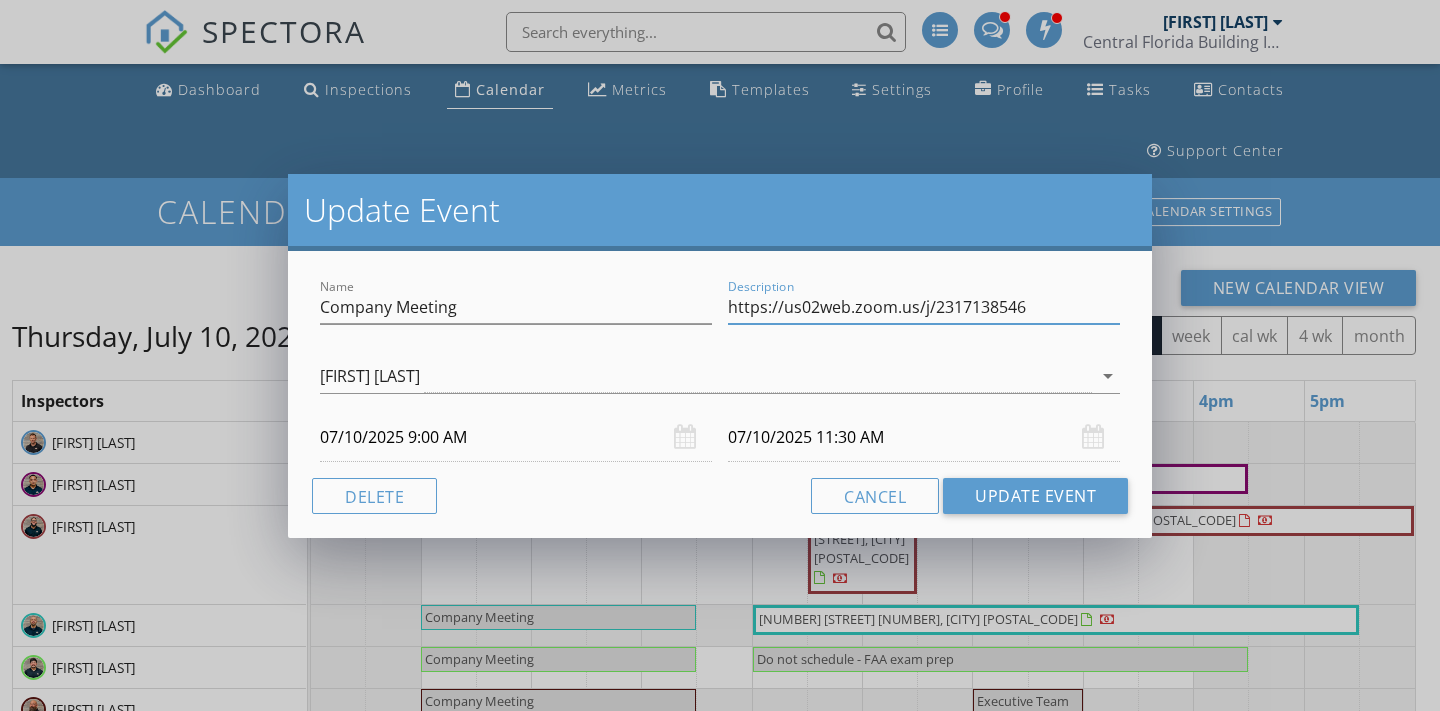 click on "https://us02web.zoom.us/j/2317138546" at bounding box center [924, 307] 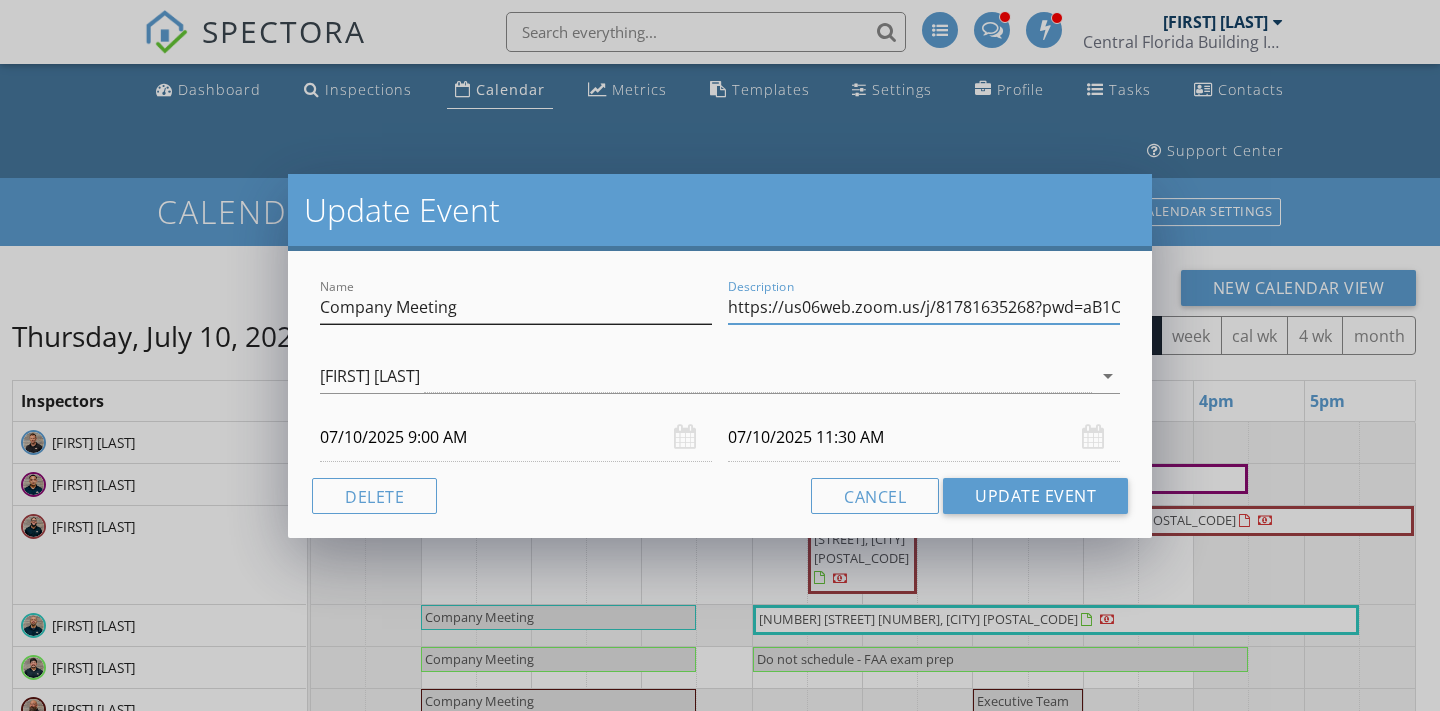 drag, startPoint x: 804, startPoint y: 310, endPoint x: 694, endPoint y: 310, distance: 110 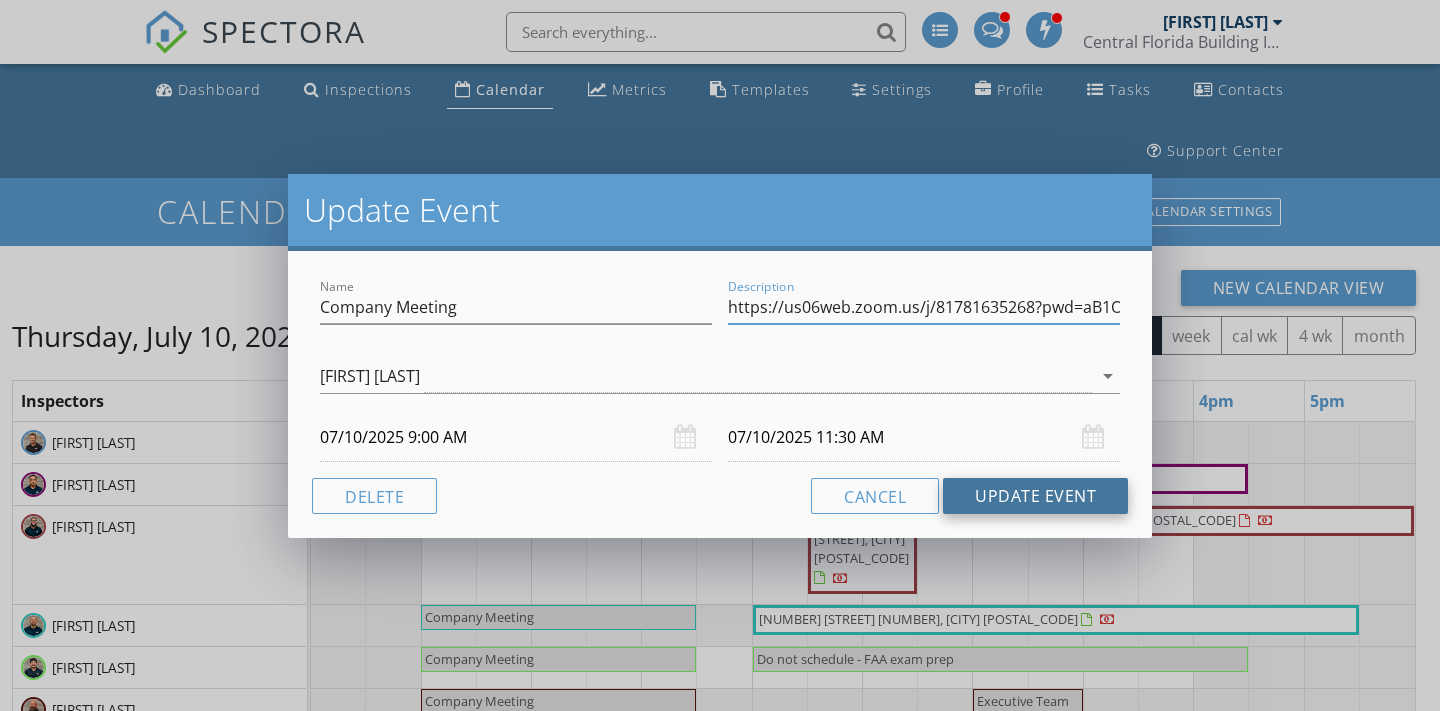 type on "https://us06web.zoom.us/j/81781635268?pwd=aB1OJNepdmR4XoGniyVlJL5y1M5C13.1" 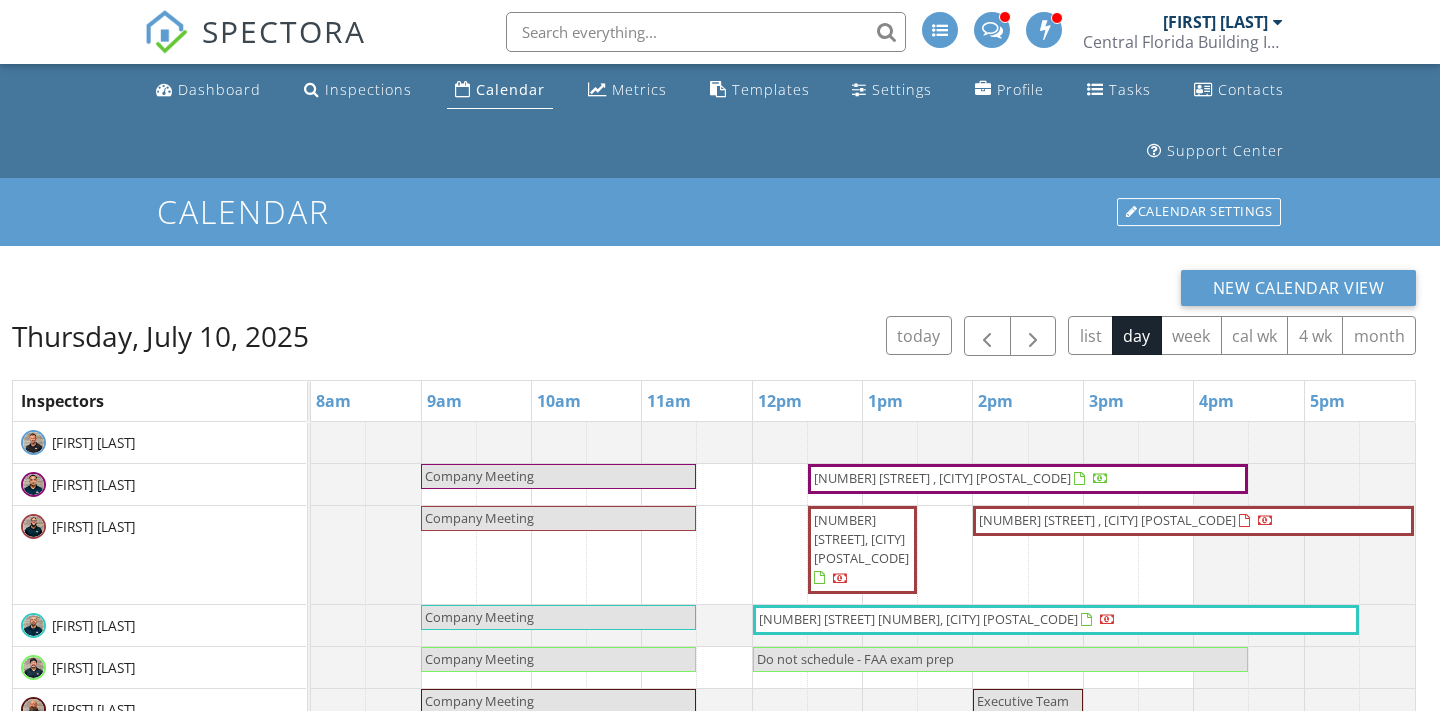 scroll, scrollTop: 54, scrollLeft: 0, axis: vertical 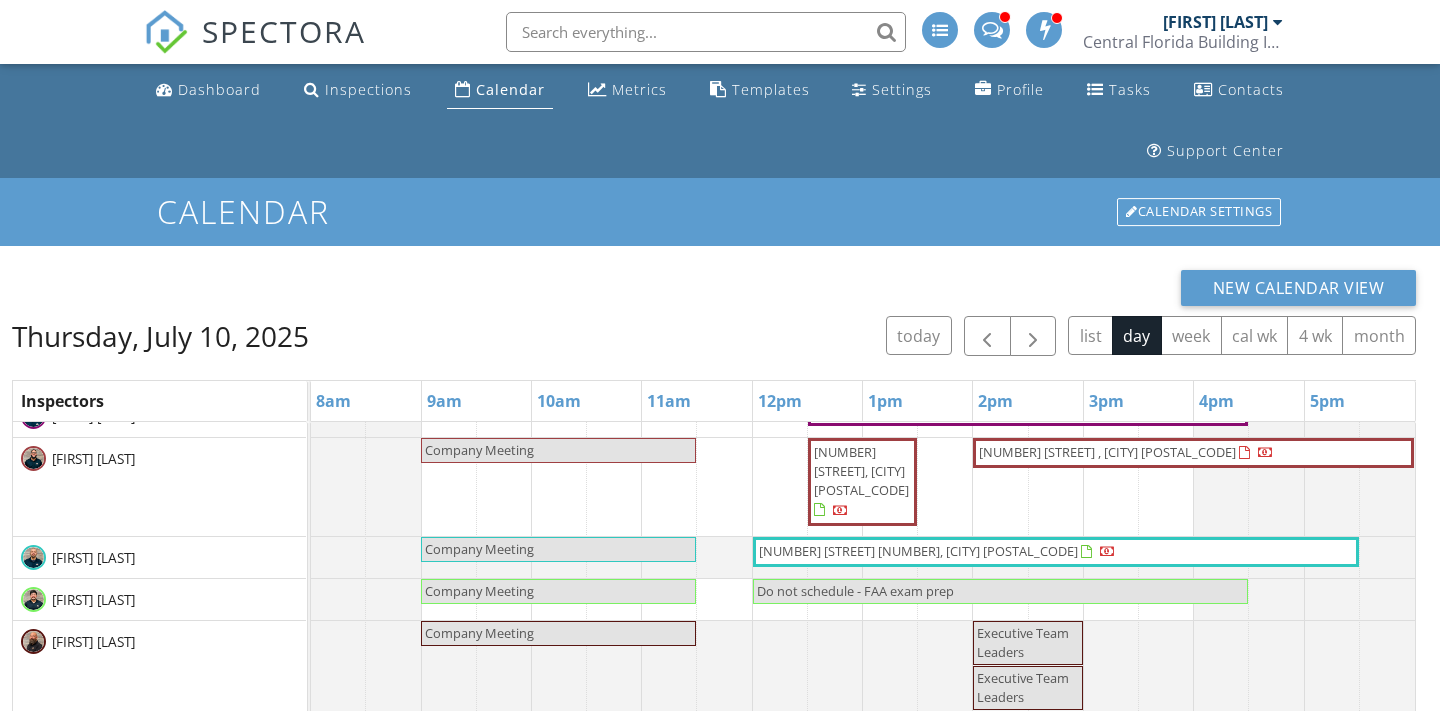 click on "Company Meeting" at bounding box center (558, 408) 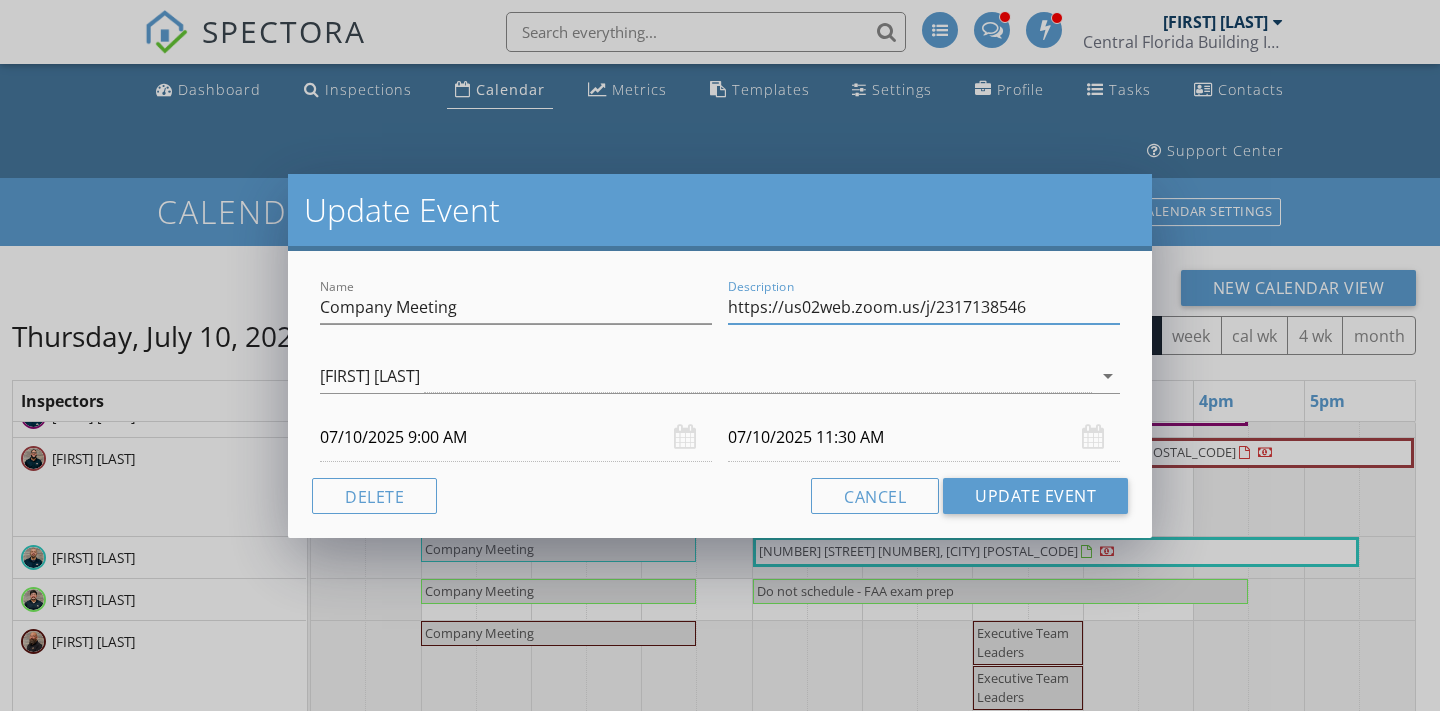 click on "https://us02web.zoom.us/j/2317138546" at bounding box center [924, 307] 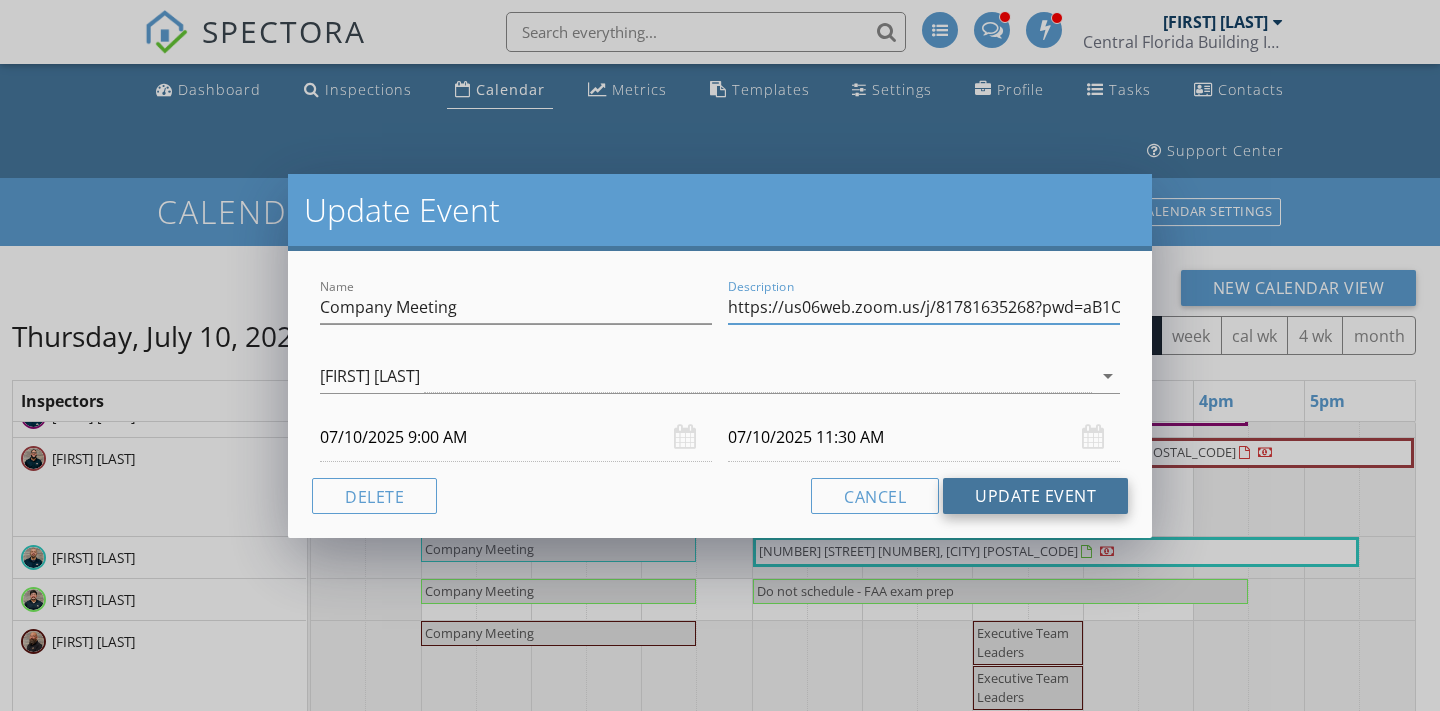 type on "https://us06web.zoom.us/j/81781635268?pwd=aB1OJNepdmR4XoGniyVlJL5y1M5C13.1" 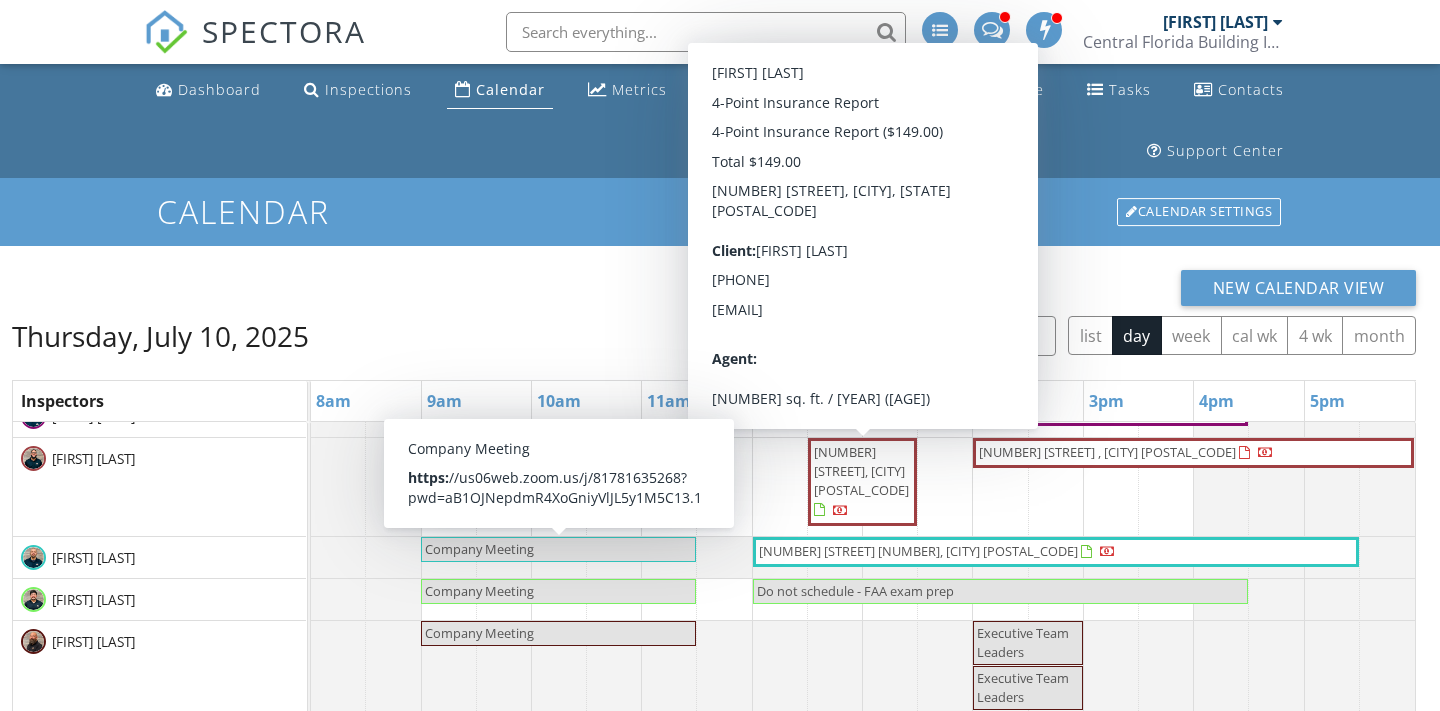 scroll, scrollTop: 93, scrollLeft: 0, axis: vertical 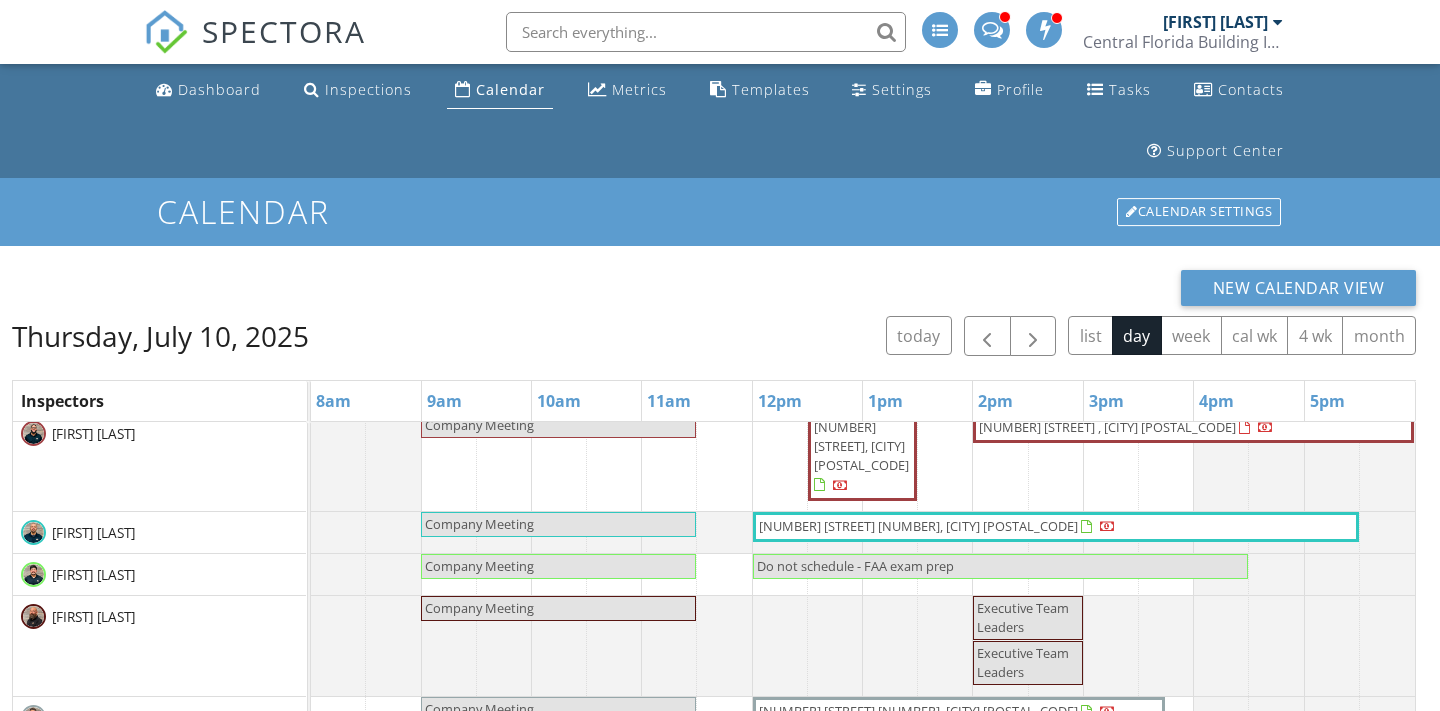 click on "Company Meeting" at bounding box center [558, 383] 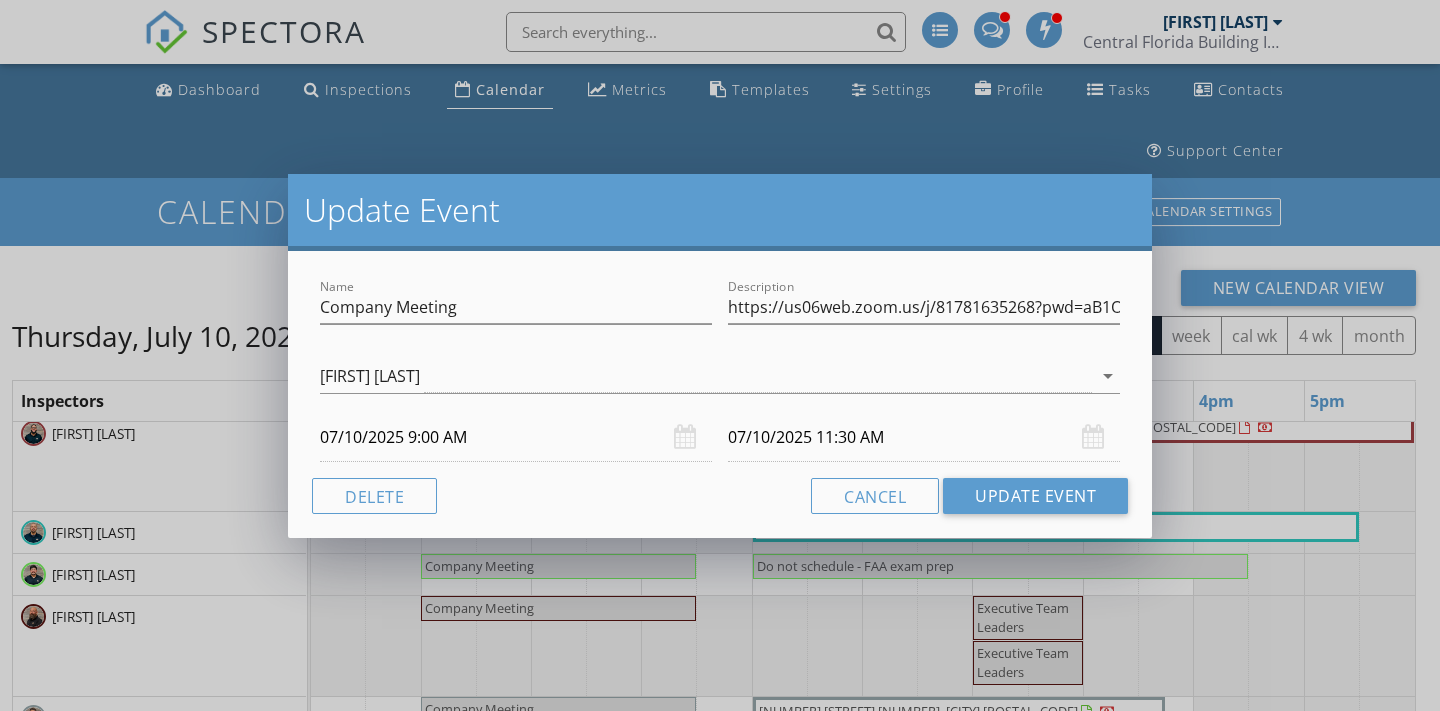 click on "Name Company Meeting Description [URL] [FIRST] [LAST] arrow_drop_down [DATE] [TIME] [DATE] [TIME] Delete Cancel Update Event" at bounding box center (720, 394) 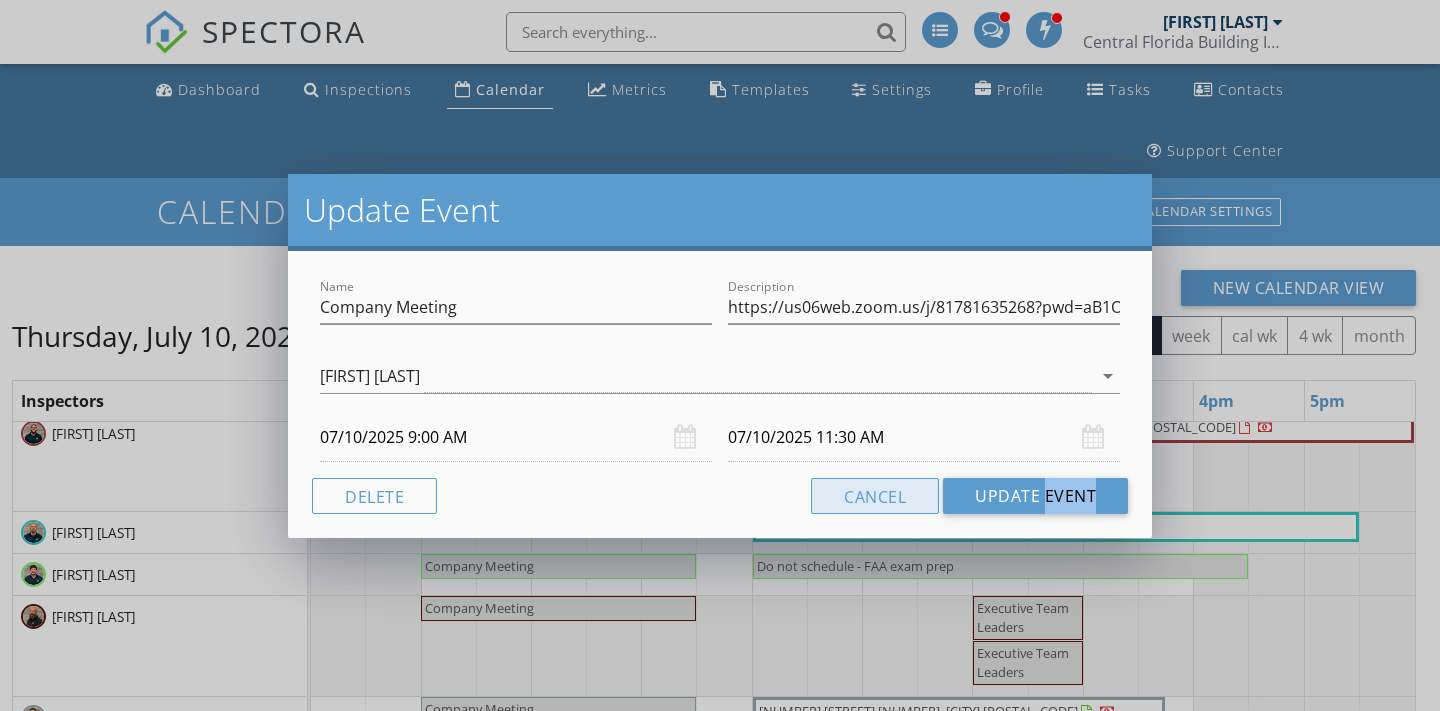 click on "Cancel" at bounding box center (875, 496) 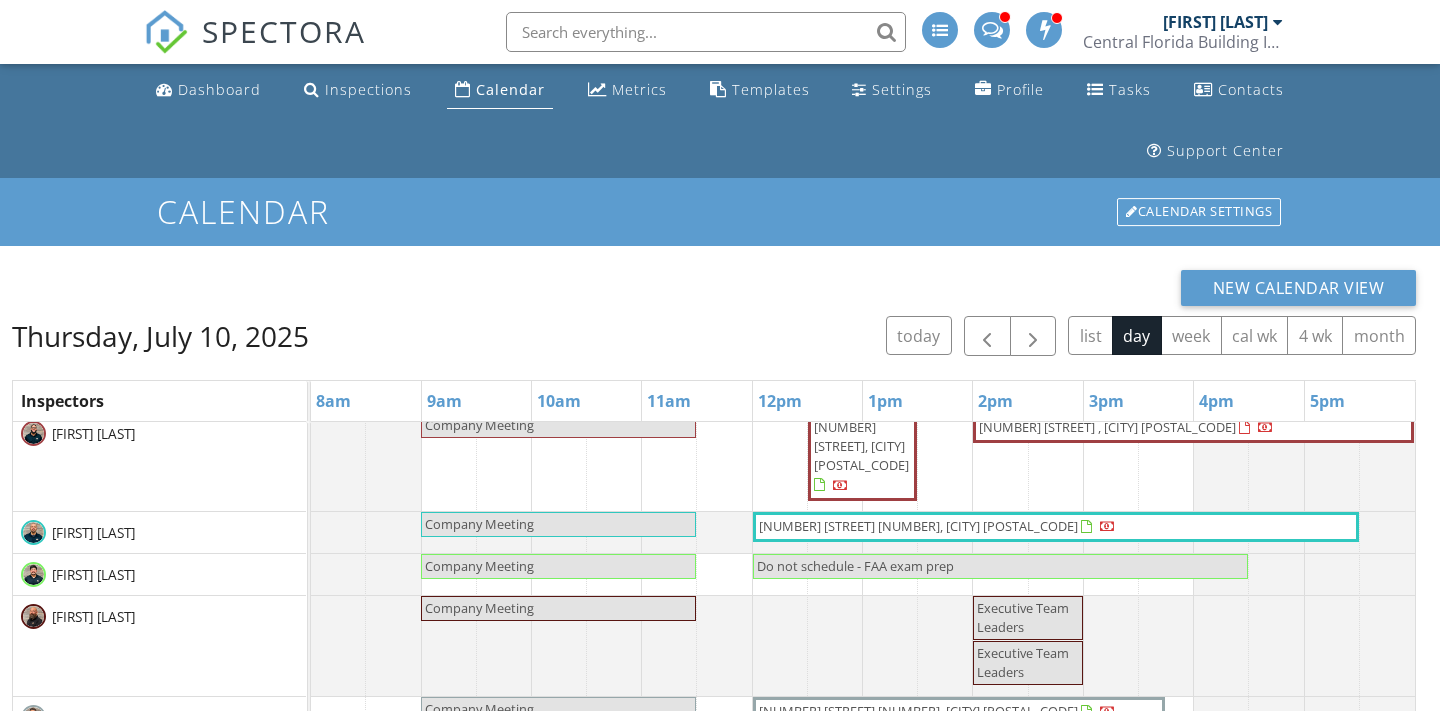 click on "Company Meeting" at bounding box center (479, 383) 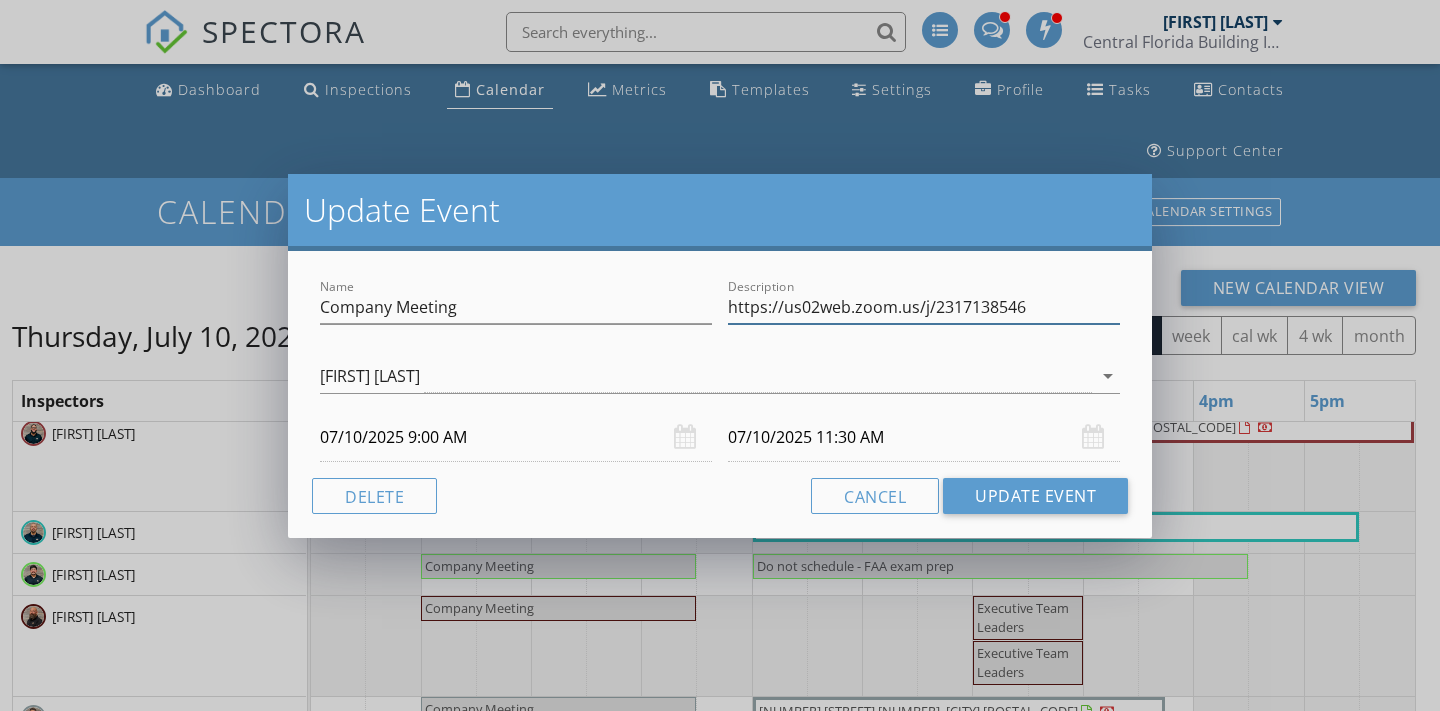 click on "https://us02web.zoom.us/j/2317138546" at bounding box center [924, 307] 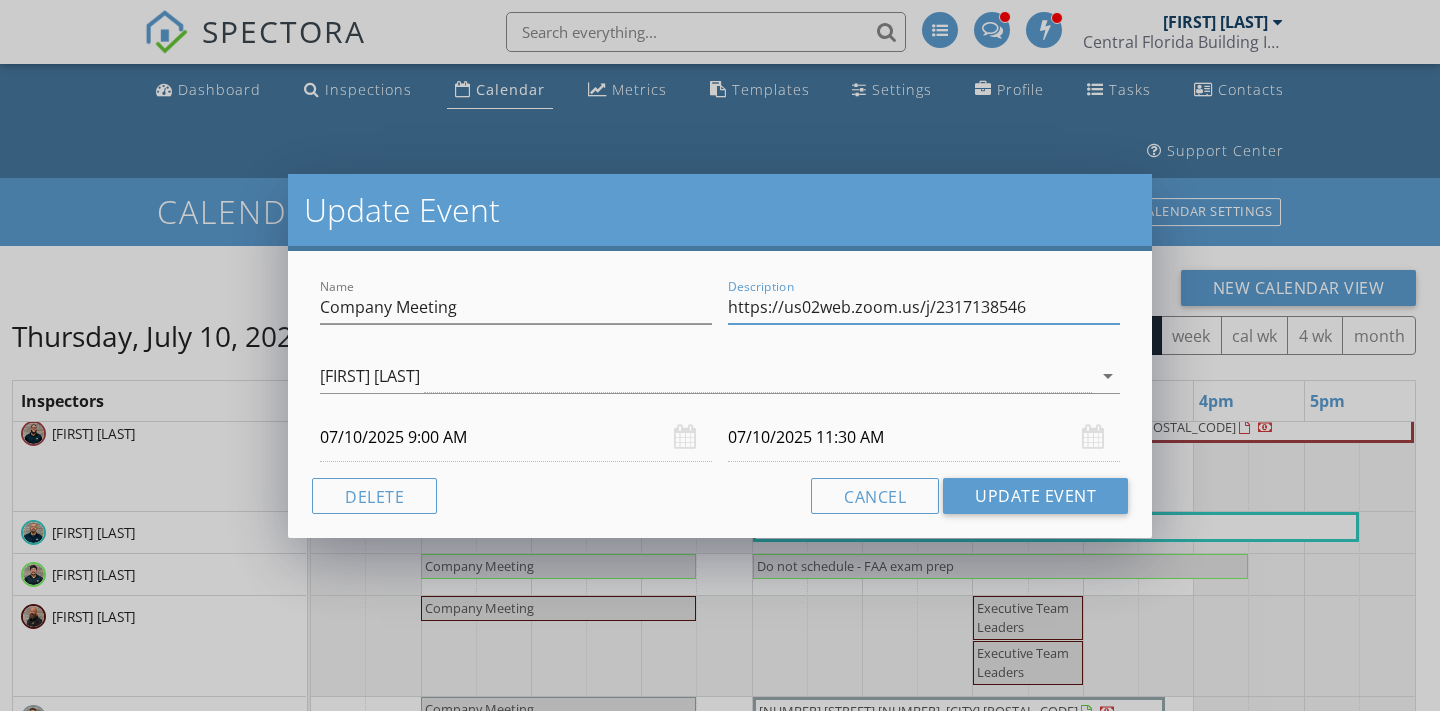click on "https://us02web.zoom.us/j/2317138546" at bounding box center (924, 307) 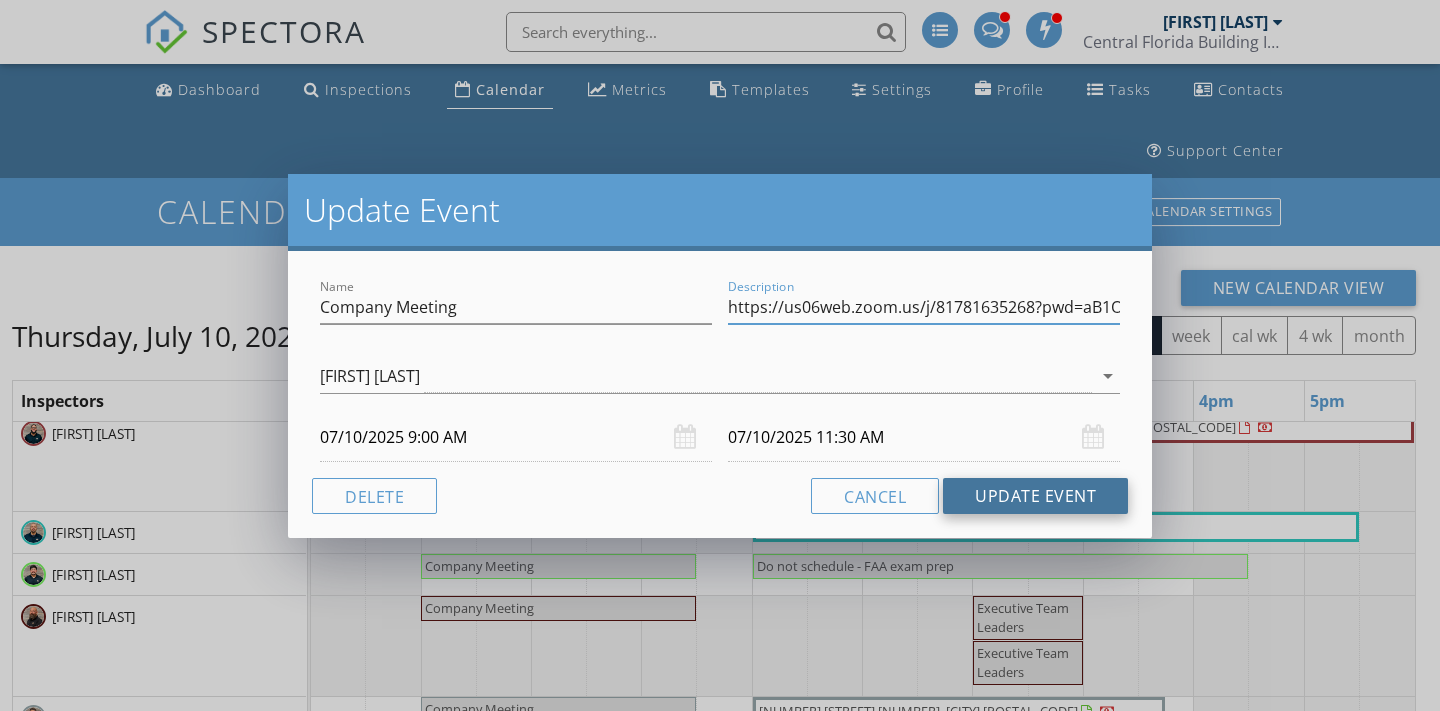 type on "https://us06web.zoom.us/j/81781635268?pwd=aB1OJNepdmR4XoGniyVlJL5y1M5C13.1" 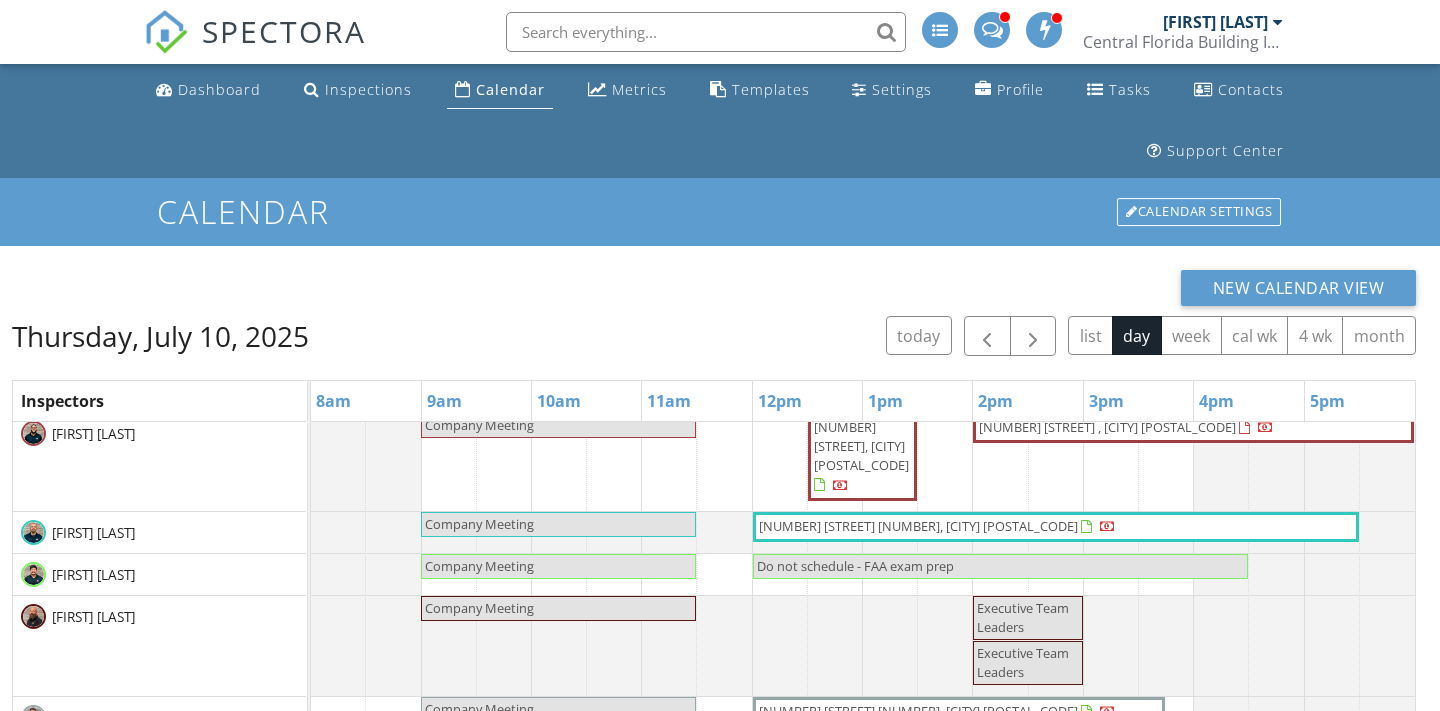 click on "Company Meeting" at bounding box center (479, 383) 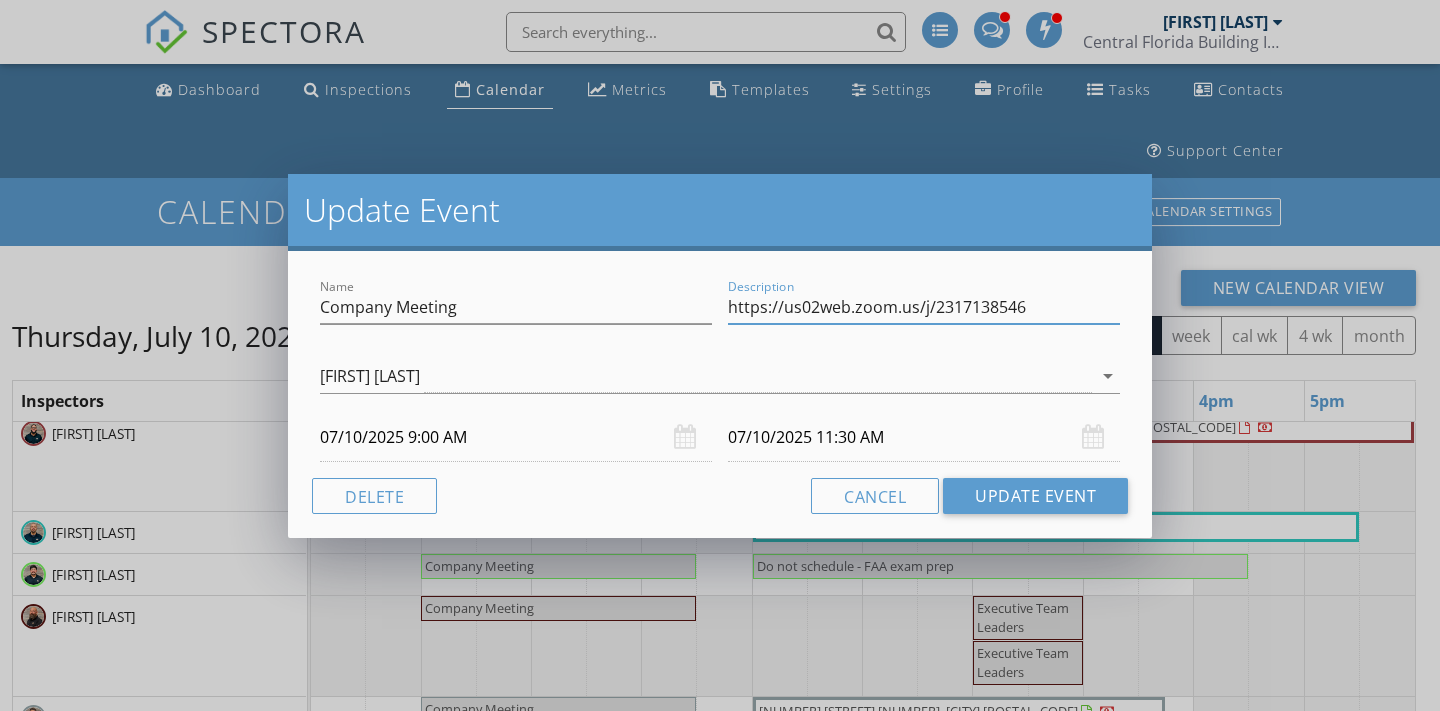 click on "https://us02web.zoom.us/j/2317138546" at bounding box center [924, 307] 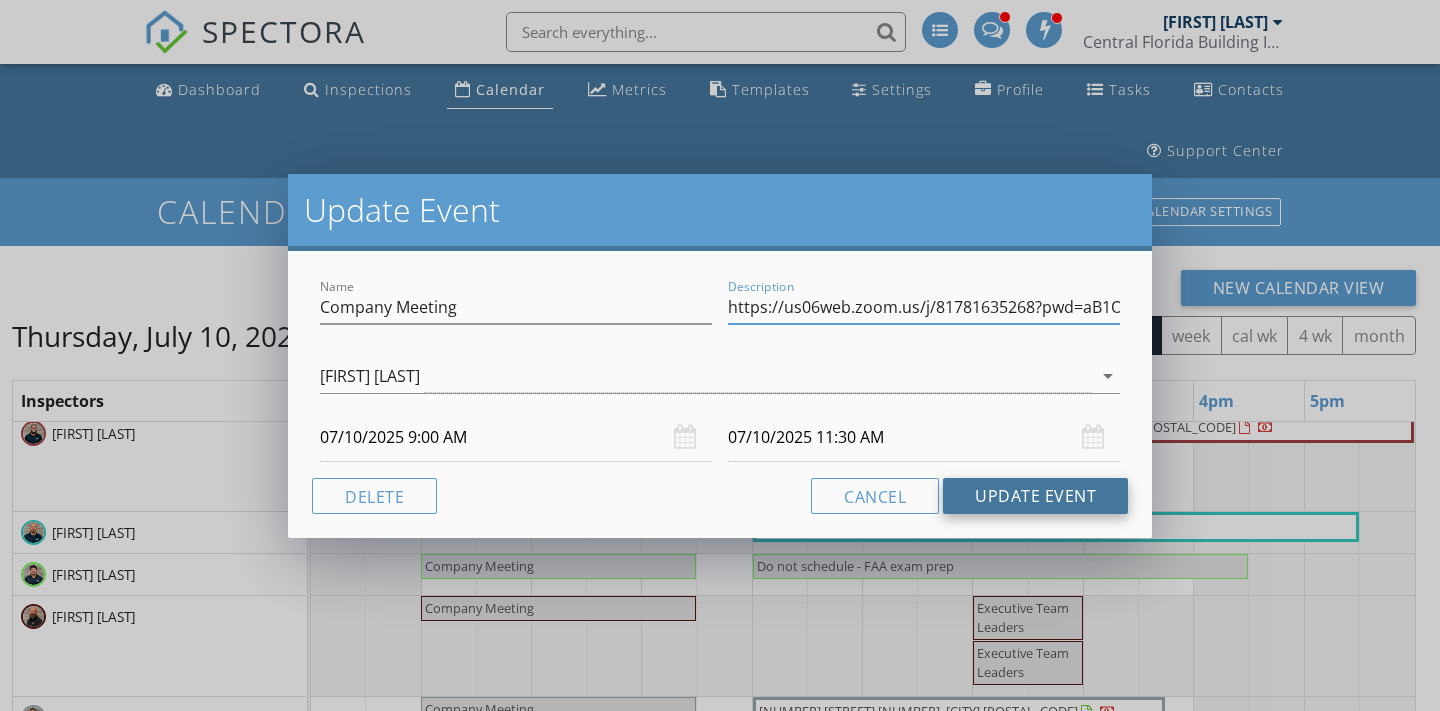 type on "https://us06web.zoom.us/j/81781635268?pwd=aB1OJNepdmR4XoGniyVlJL5y1M5C13.1" 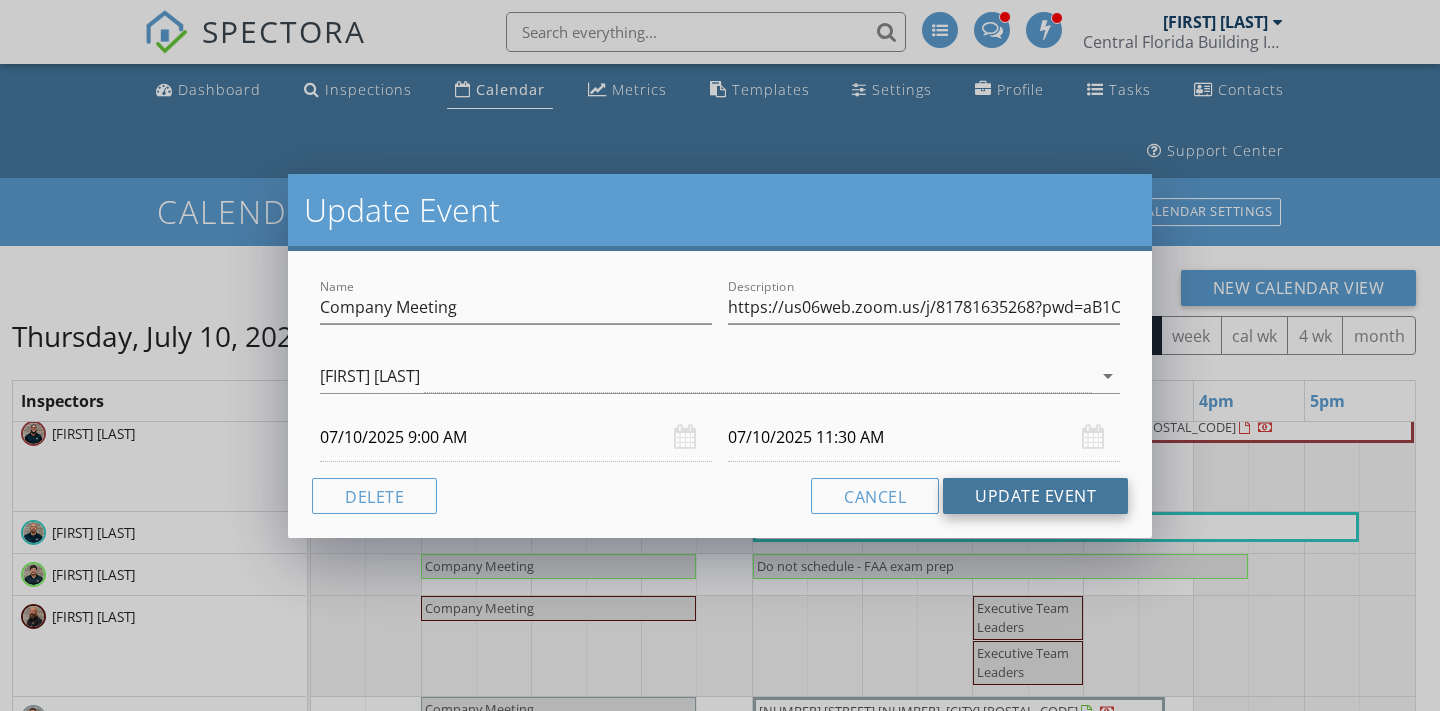 click on "Update Event" at bounding box center [1035, 496] 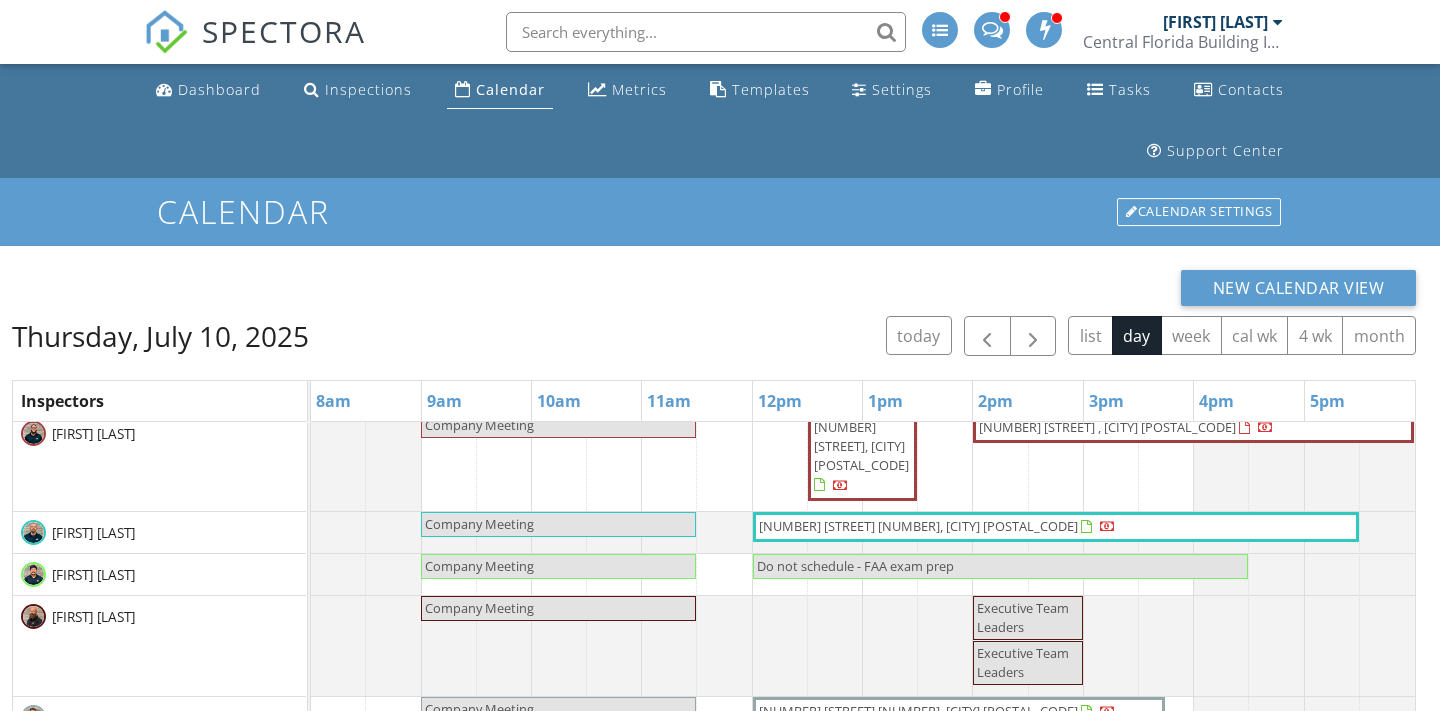 scroll, scrollTop: 122, scrollLeft: 0, axis: vertical 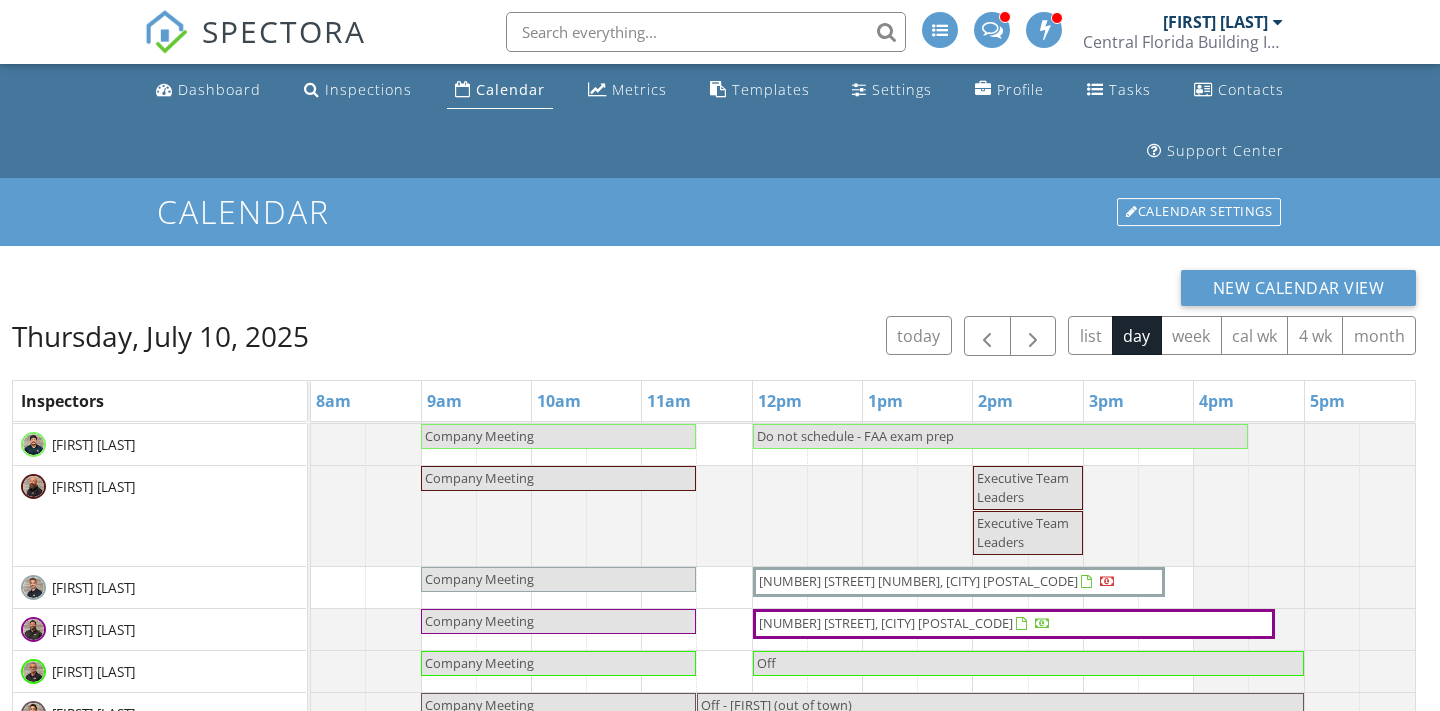 click on "Company Meeting" at bounding box center (558, 253) 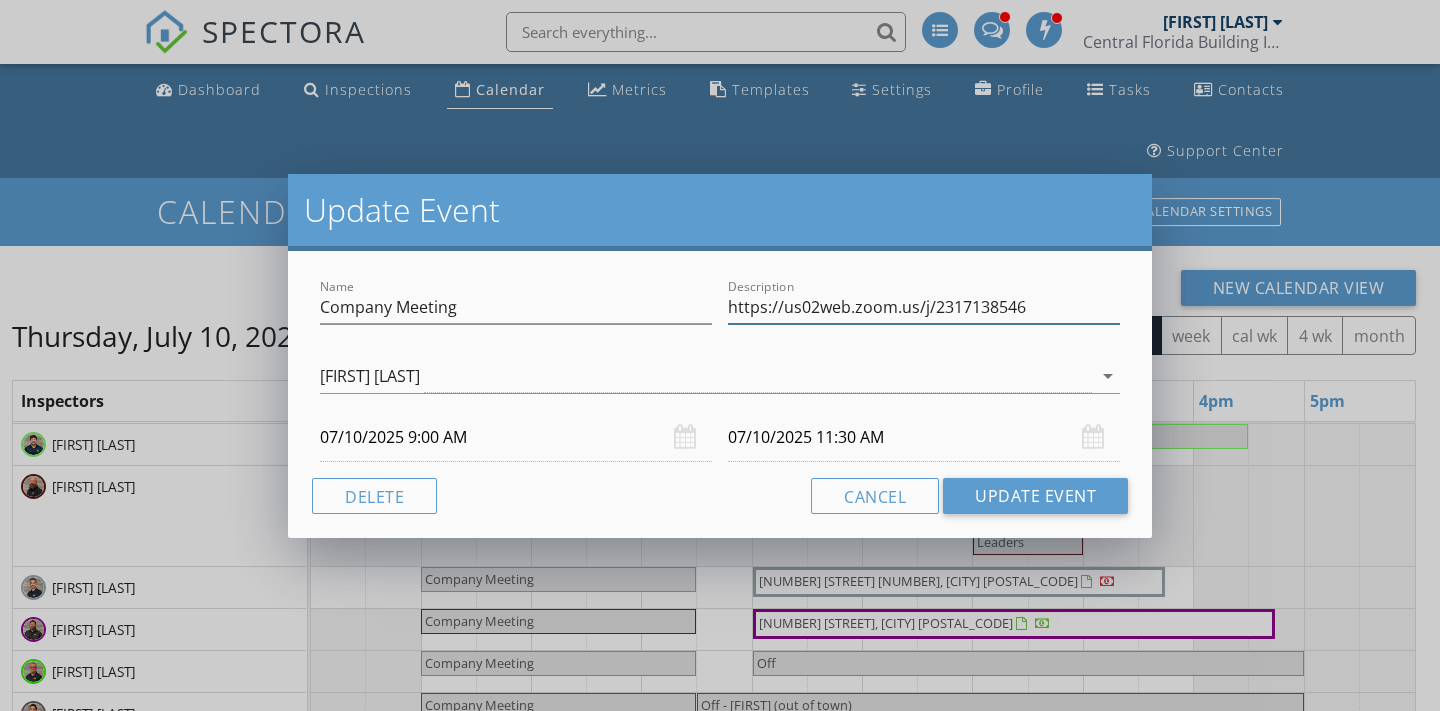 click on "https://us02web.zoom.us/j/2317138546" at bounding box center [924, 307] 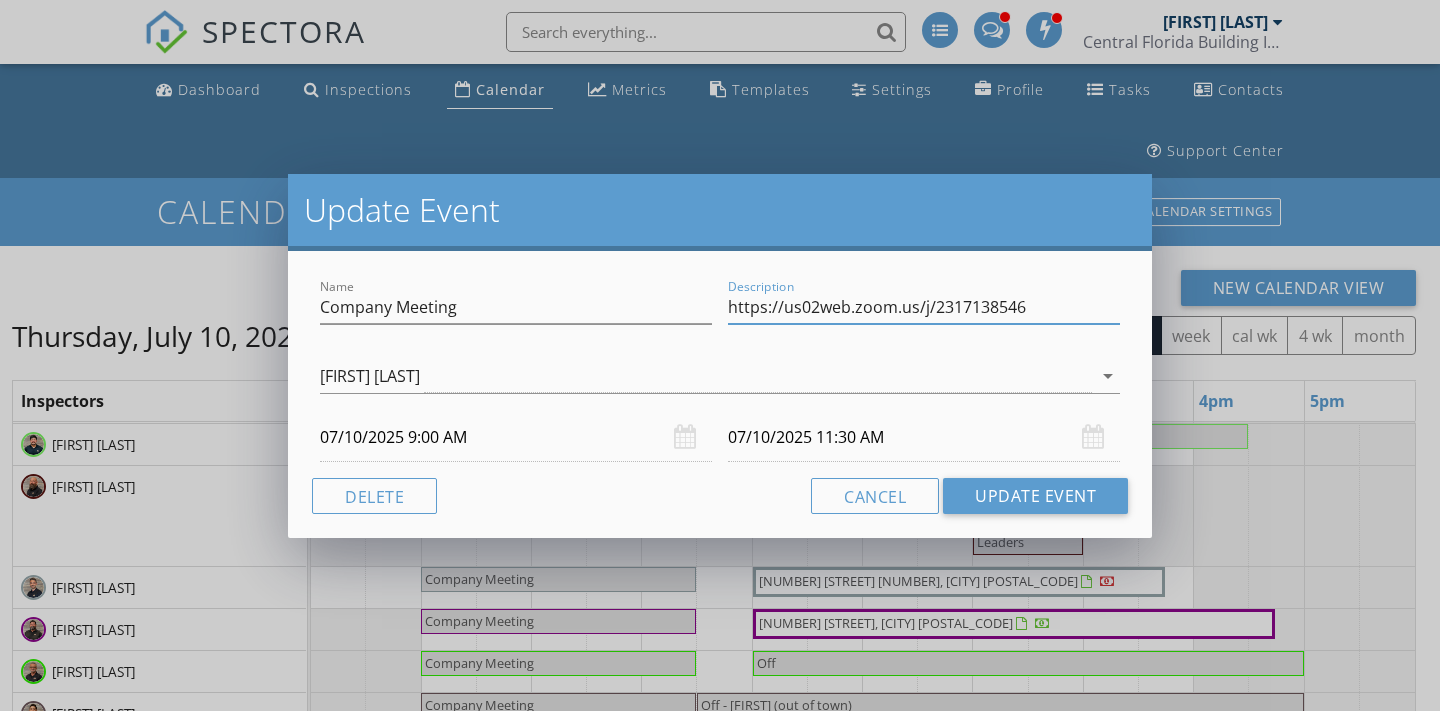click on "https://us02web.zoom.us/j/2317138546" at bounding box center [924, 307] 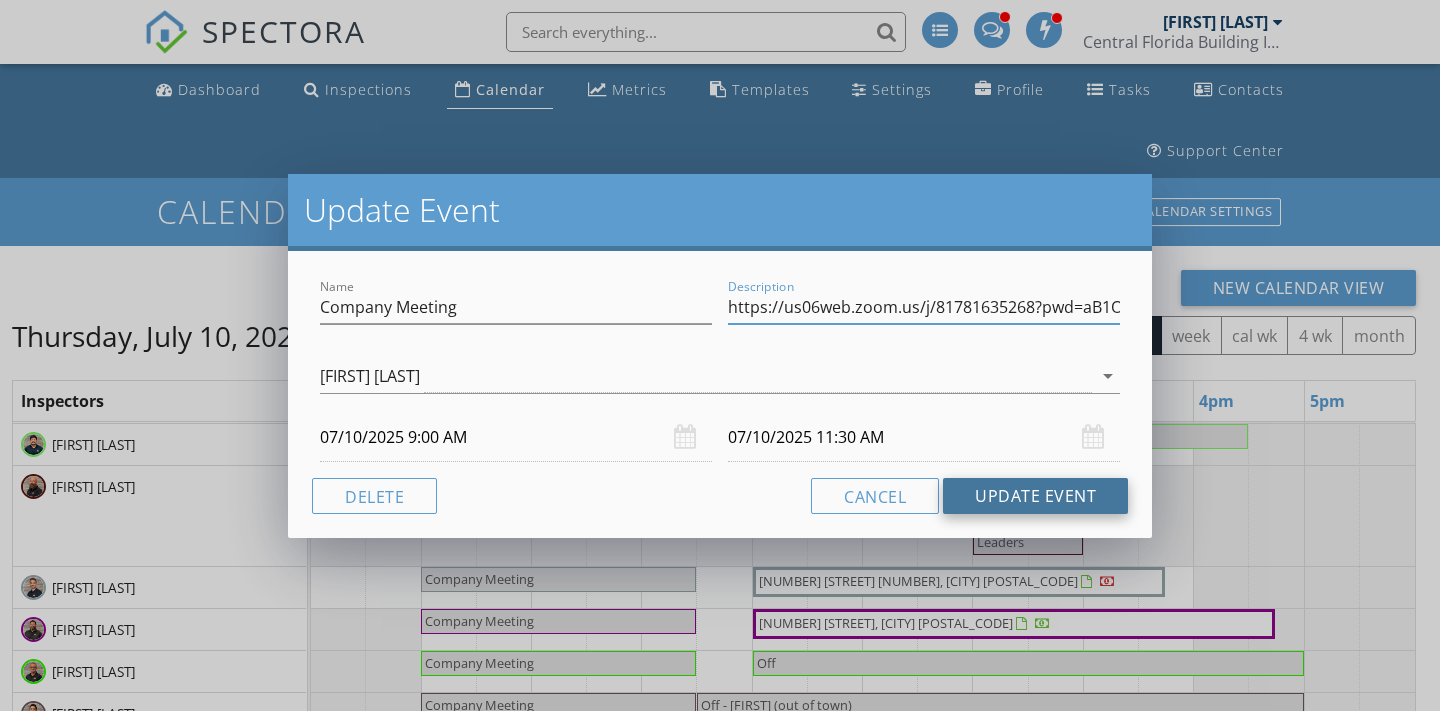 type on "https://us06web.zoom.us/j/81781635268?pwd=aB1OJNepdmR4XoGniyVlJL5y1M5C13.1" 